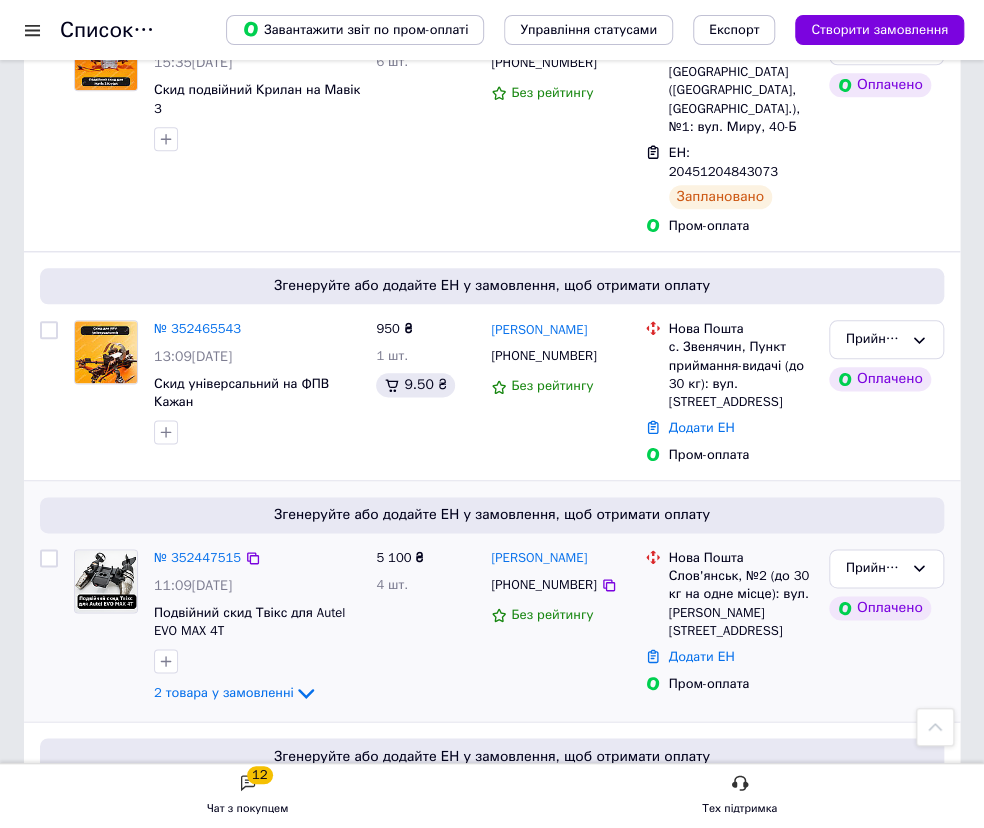 scroll, scrollTop: 636, scrollLeft: 0, axis: vertical 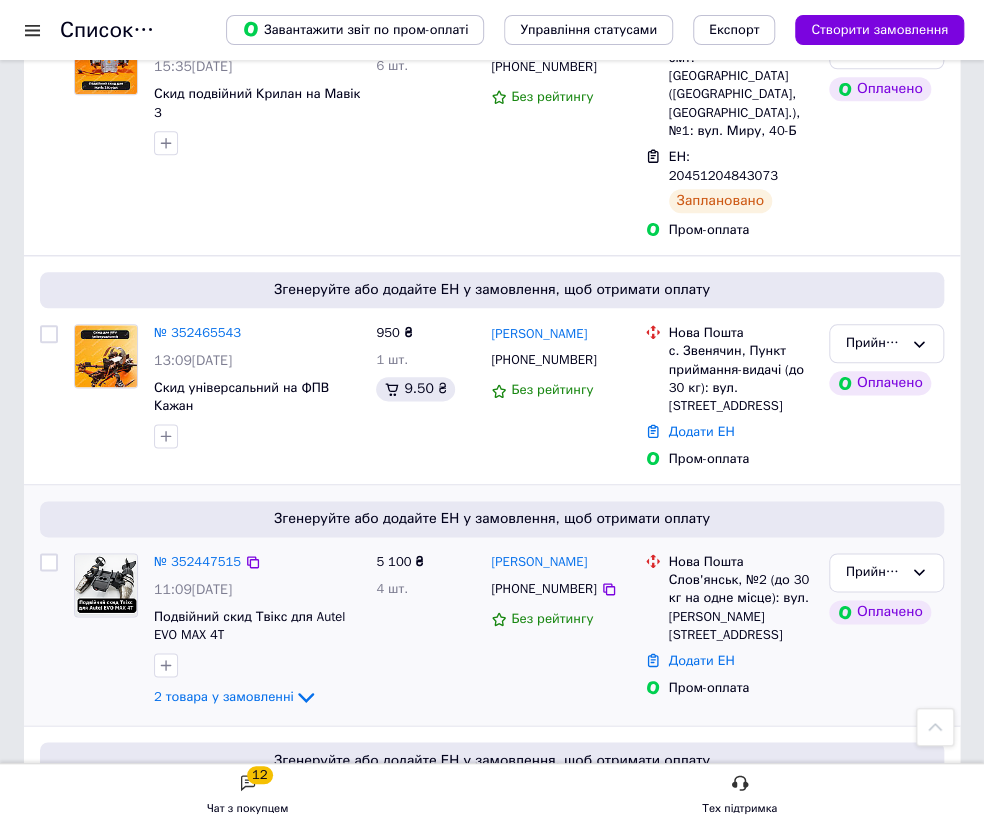click at bounding box center (49, 562) 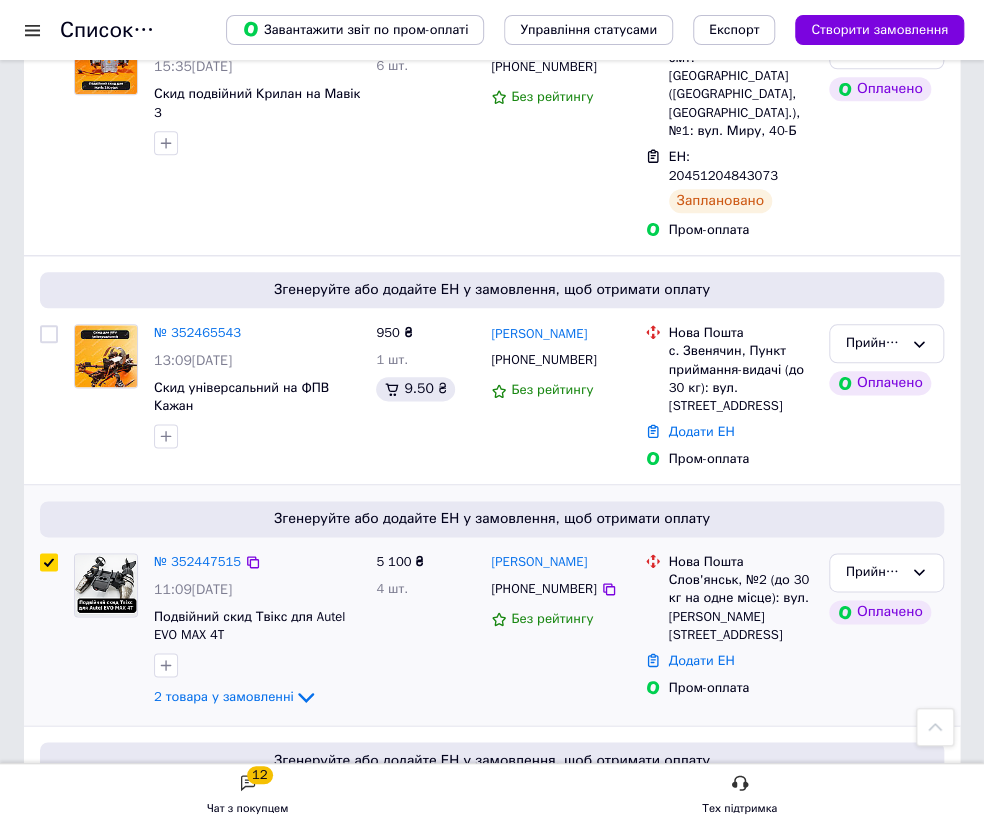 checkbox on "true" 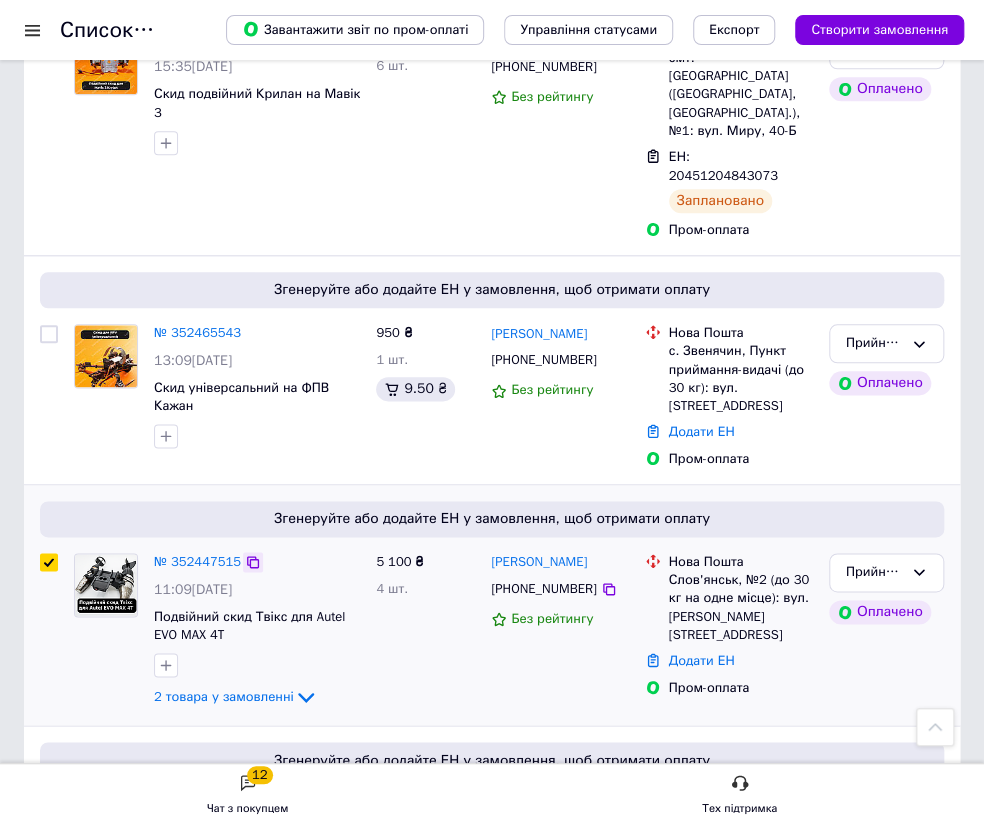 click 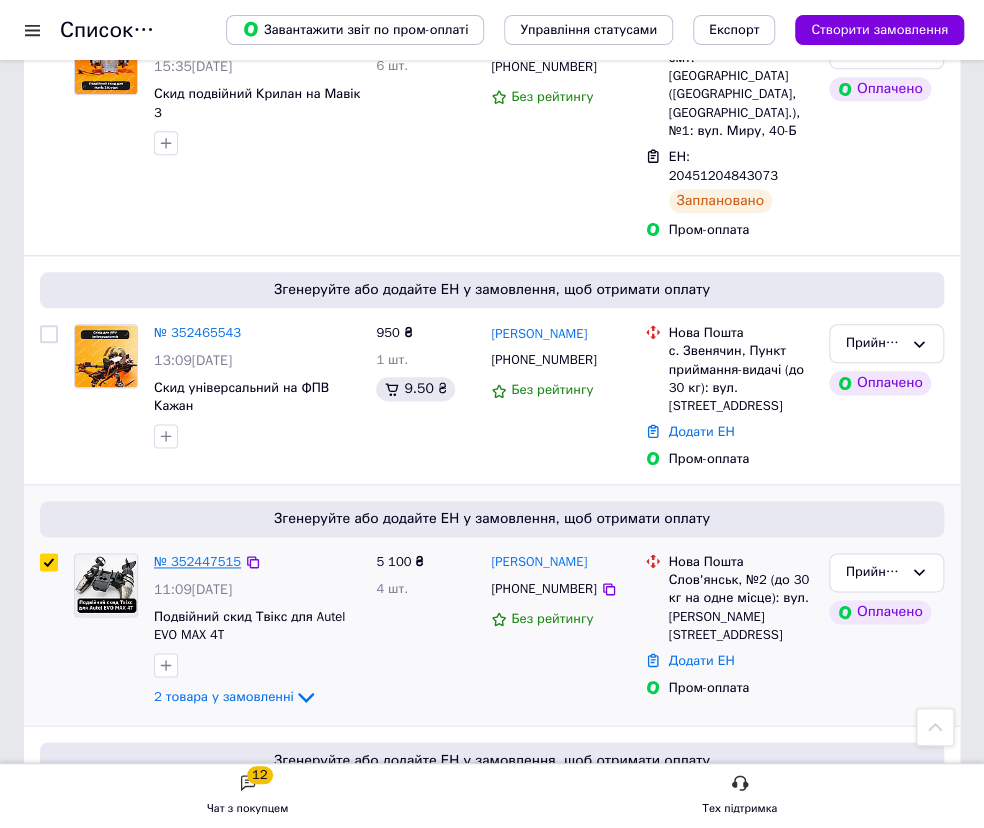 click on "№ 352447515" at bounding box center [197, 561] 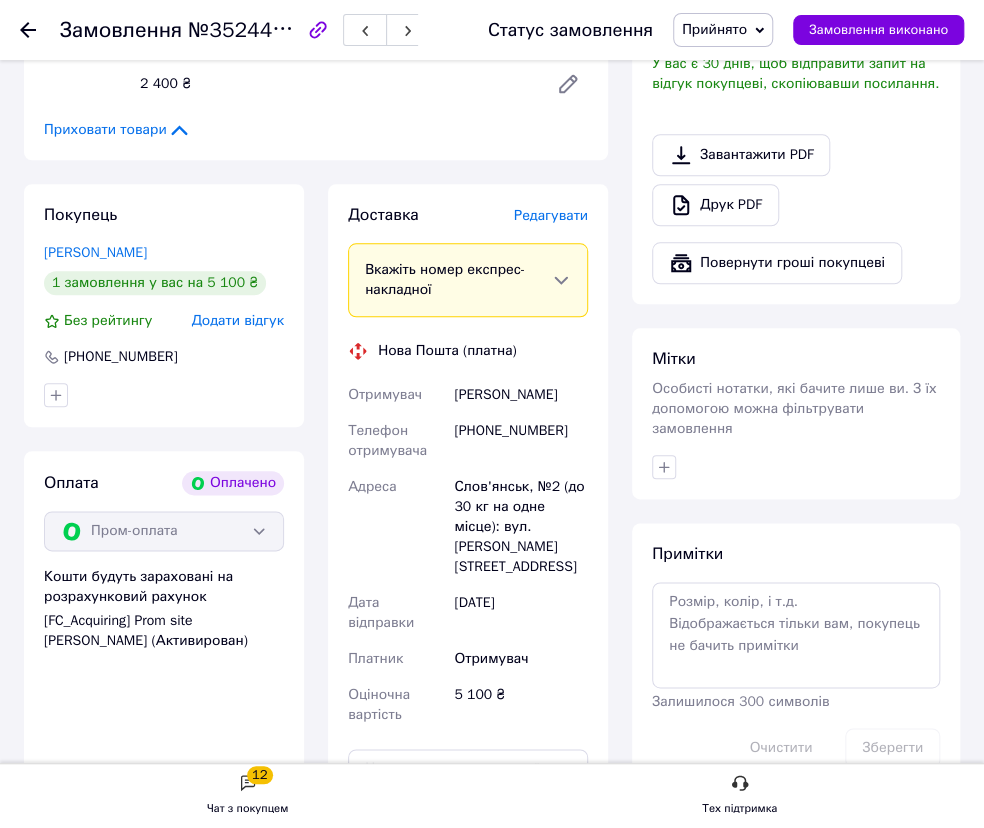 scroll, scrollTop: 363, scrollLeft: 0, axis: vertical 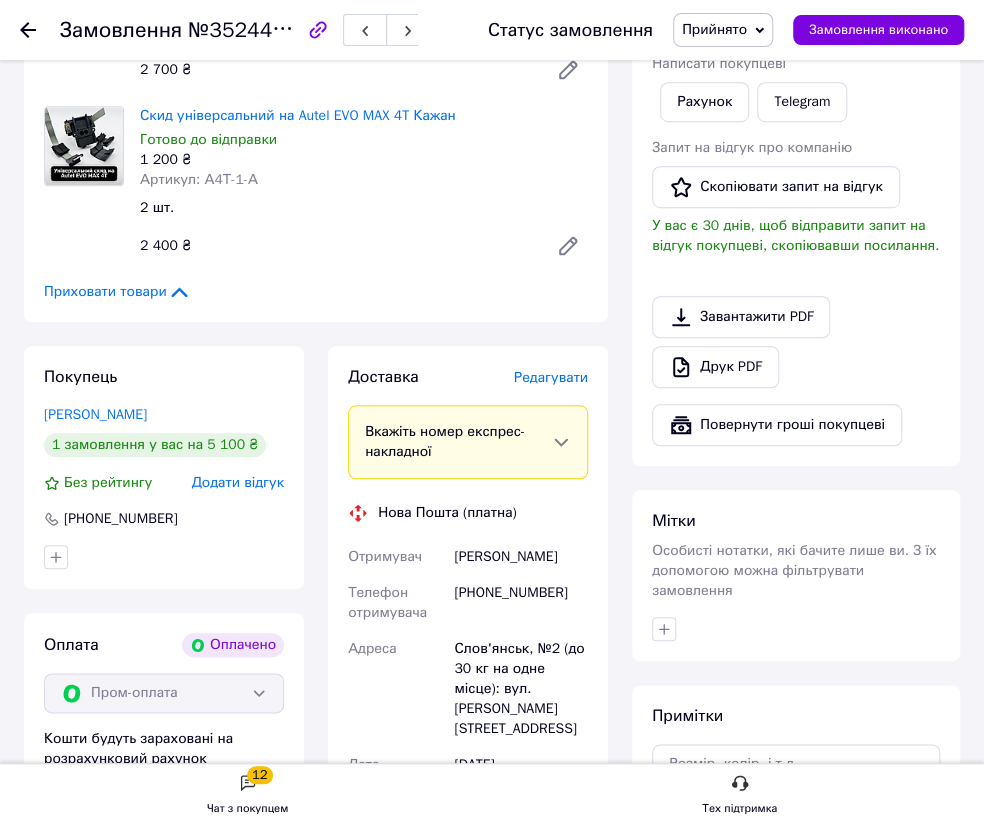 click on "Редагувати" at bounding box center (551, 377) 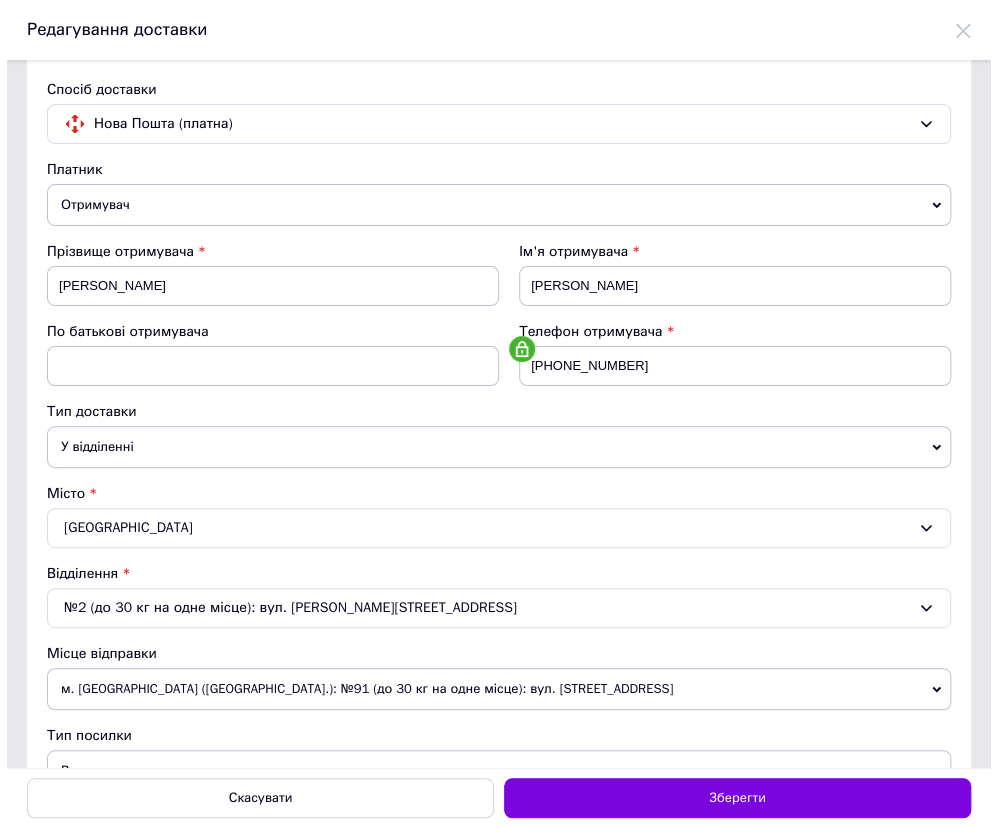 scroll, scrollTop: 0, scrollLeft: 0, axis: both 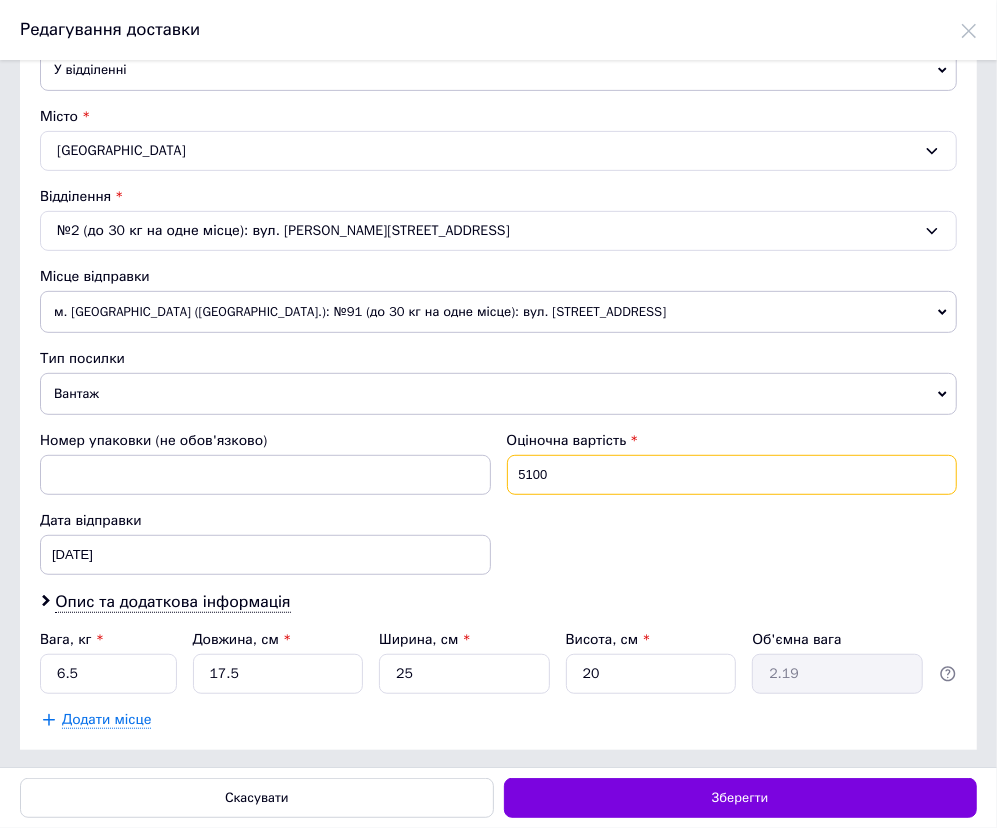 drag, startPoint x: 554, startPoint y: 473, endPoint x: 417, endPoint y: 456, distance: 138.05072 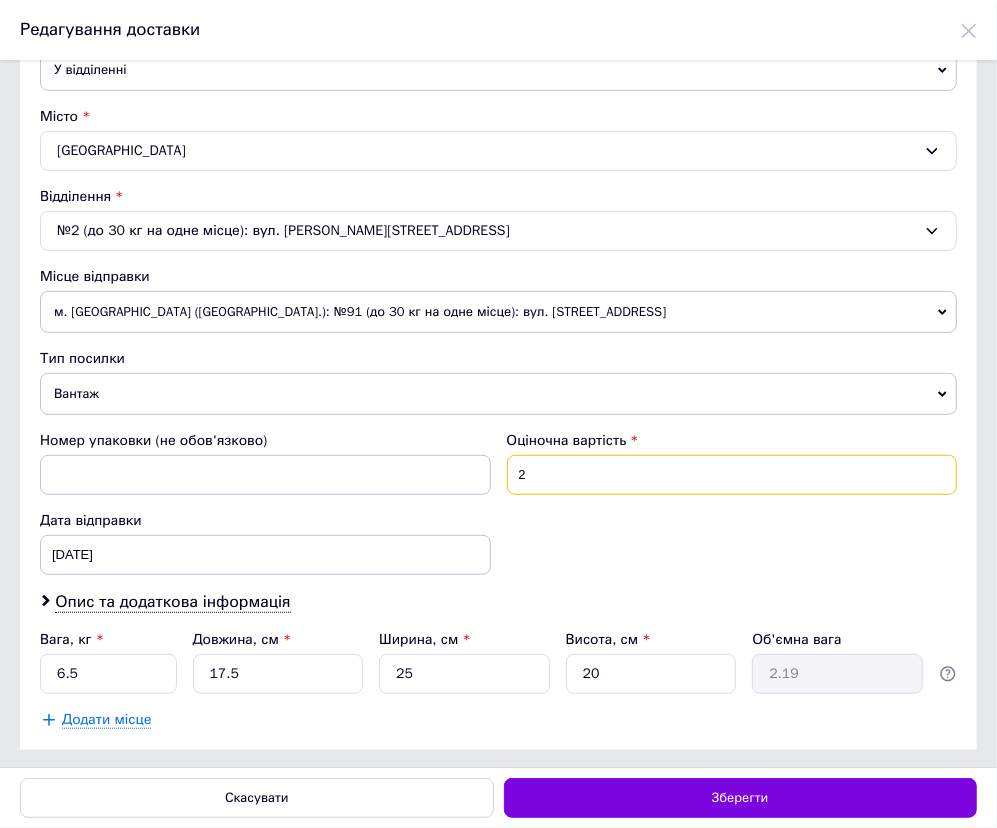type on "200" 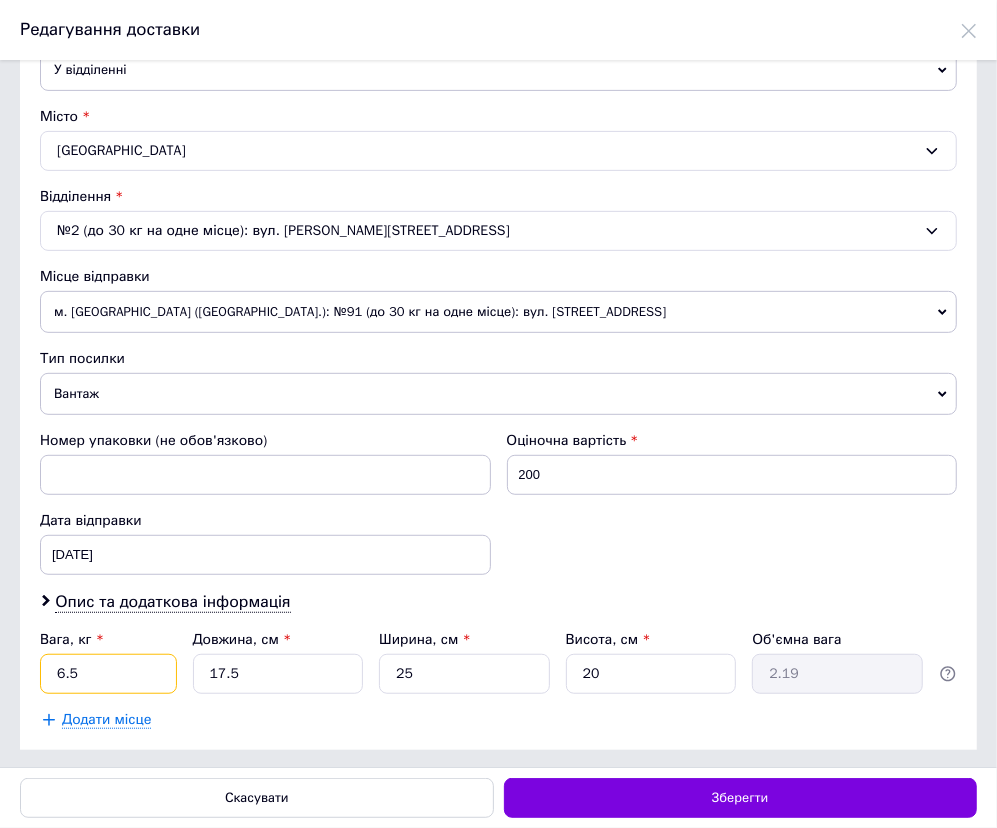 drag, startPoint x: 86, startPoint y: 670, endPoint x: 23, endPoint y: 660, distance: 63.788715 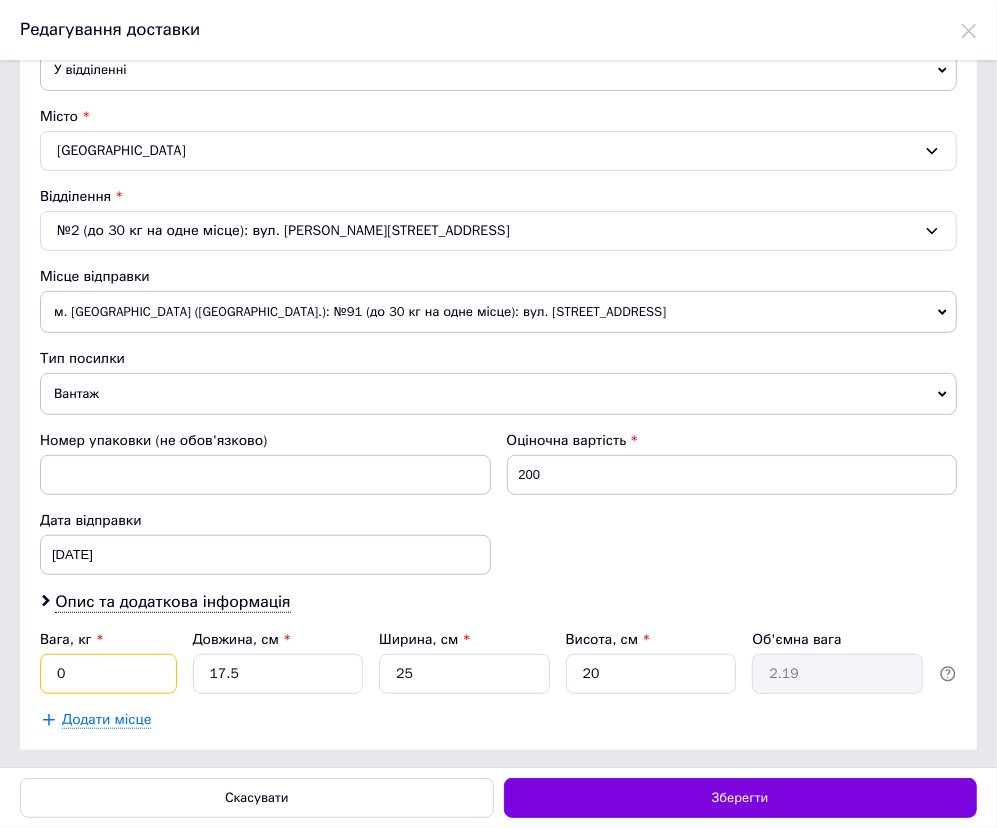 type on "0.8" 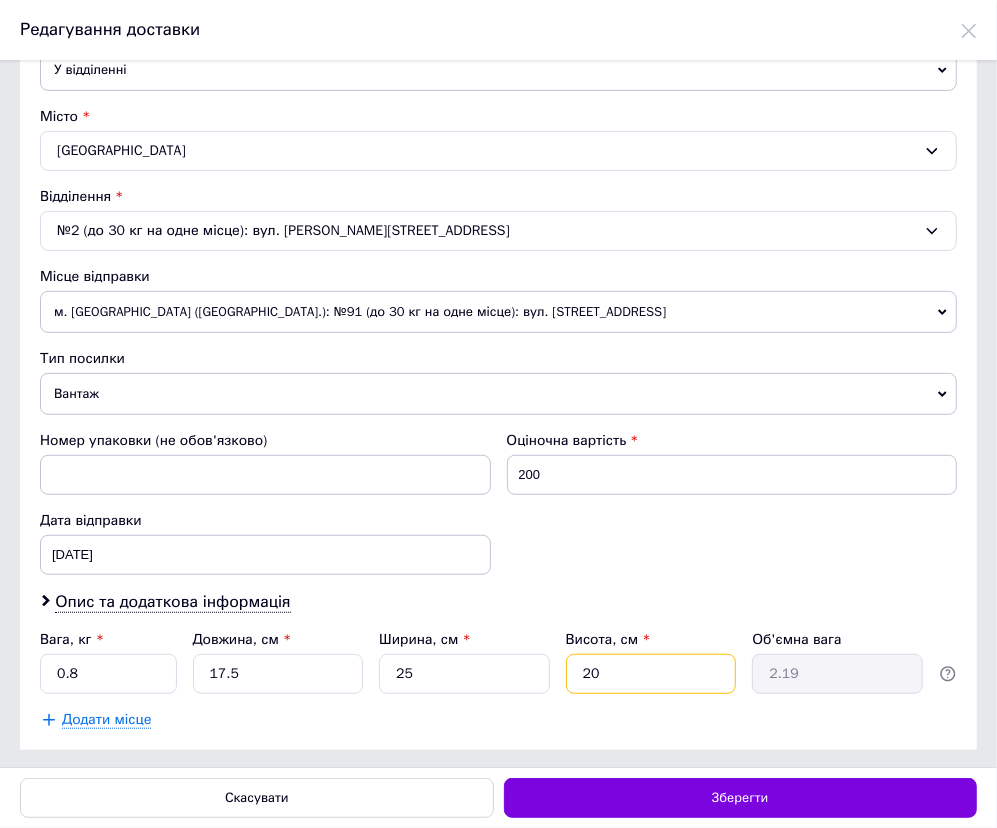 drag, startPoint x: 606, startPoint y: 670, endPoint x: 566, endPoint y: 669, distance: 40.012497 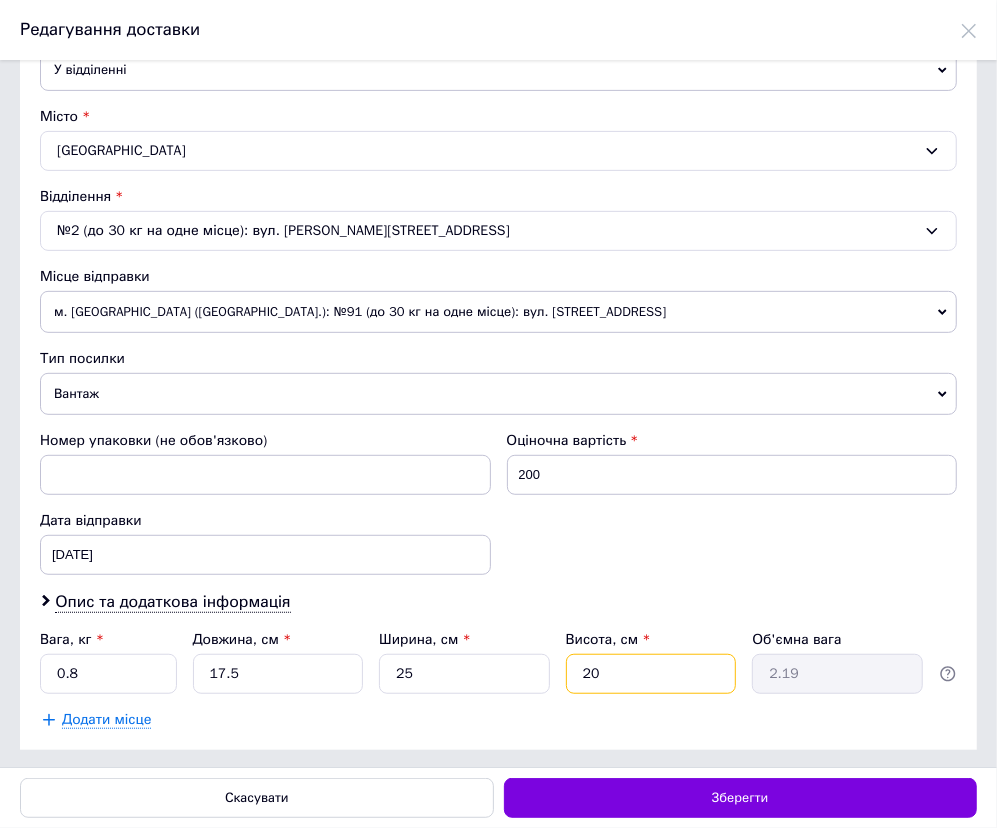 type on "9" 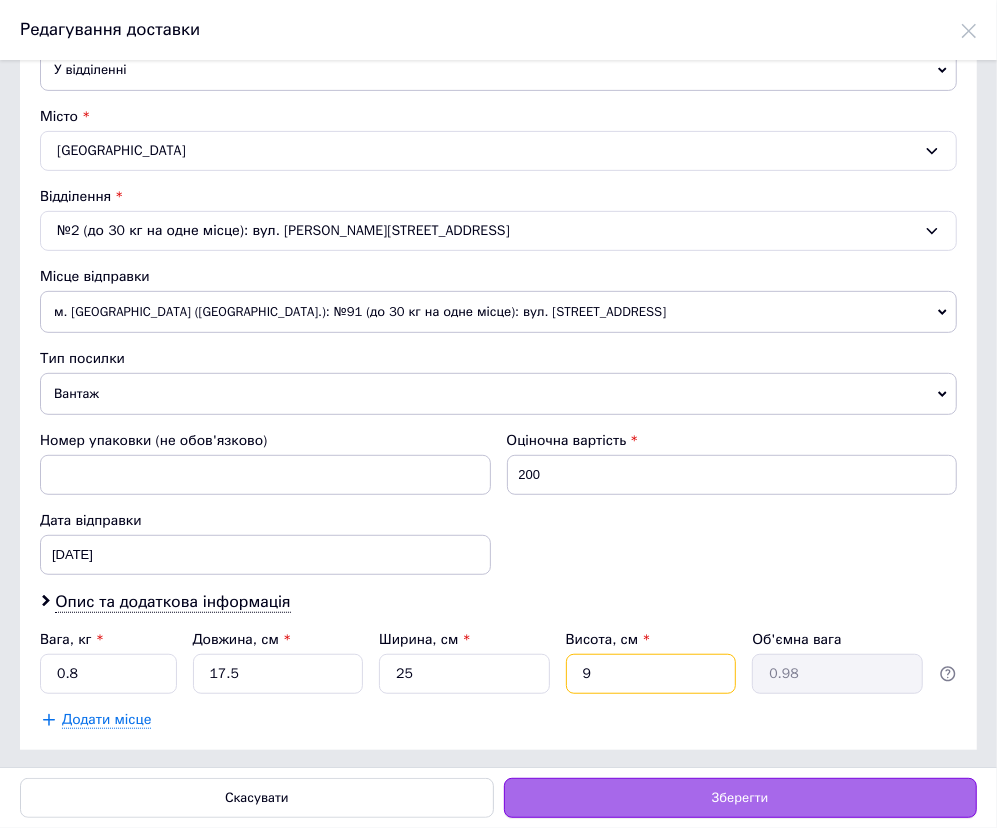 type on "9" 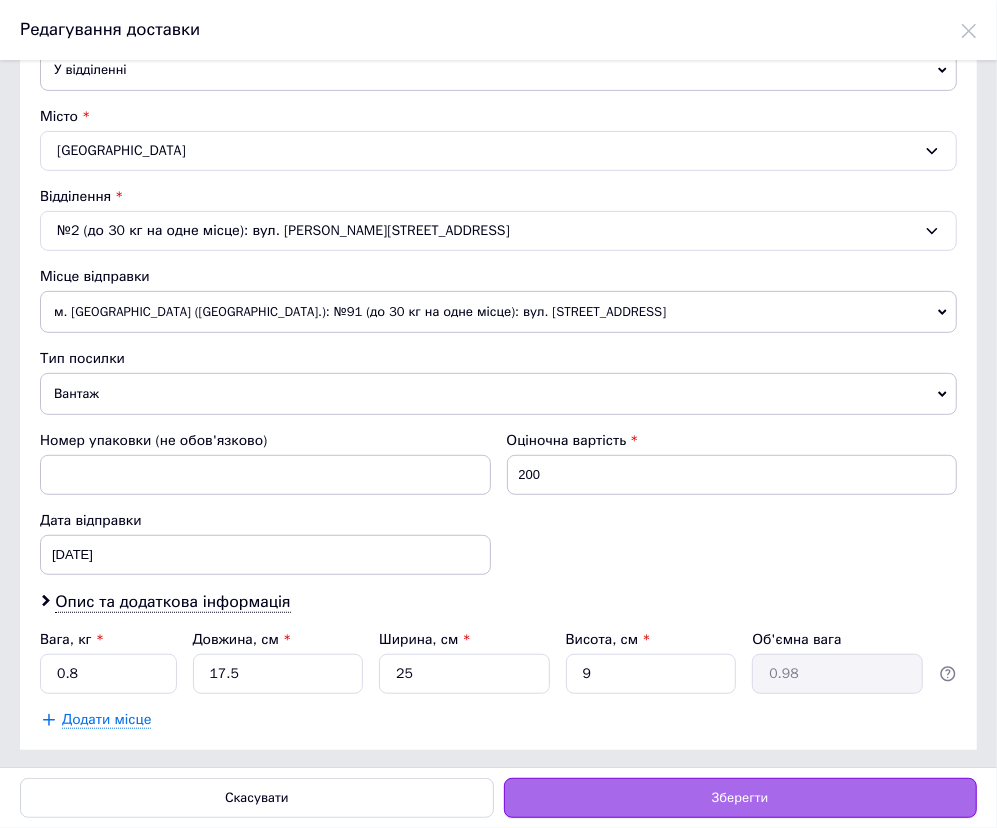 click on "Зберегти" at bounding box center (740, 798) 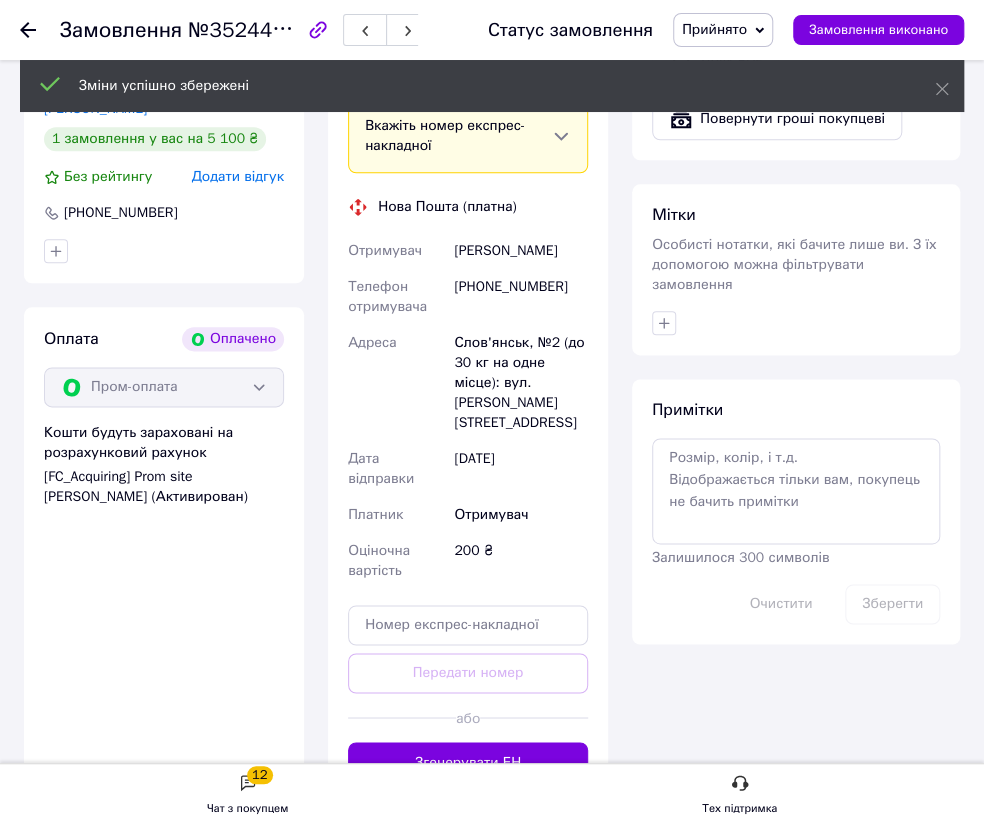 scroll, scrollTop: 727, scrollLeft: 0, axis: vertical 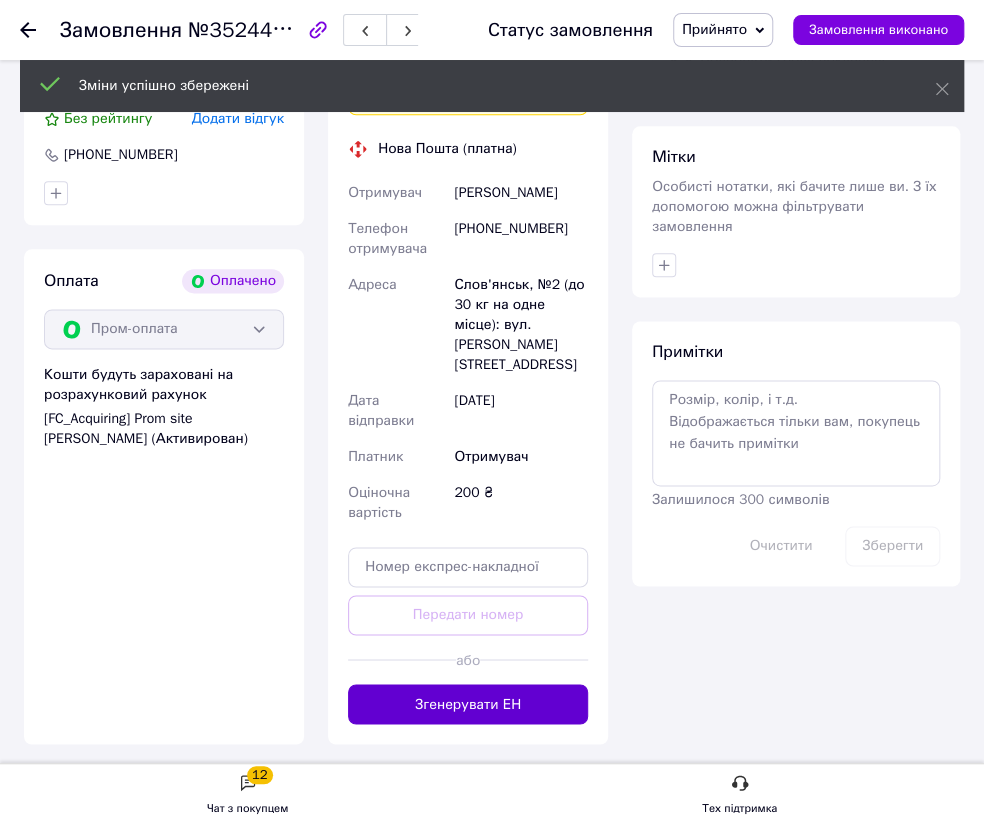 click on "Згенерувати ЕН" at bounding box center [468, 704] 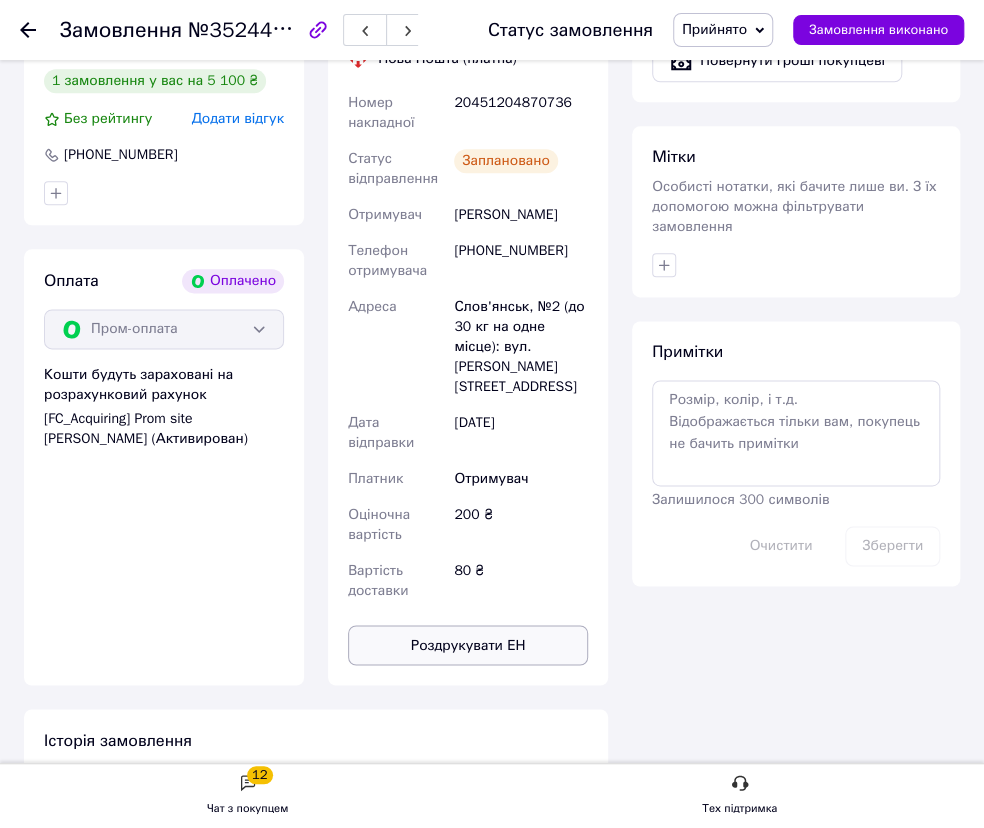 click on "Роздрукувати ЕН" at bounding box center [468, 645] 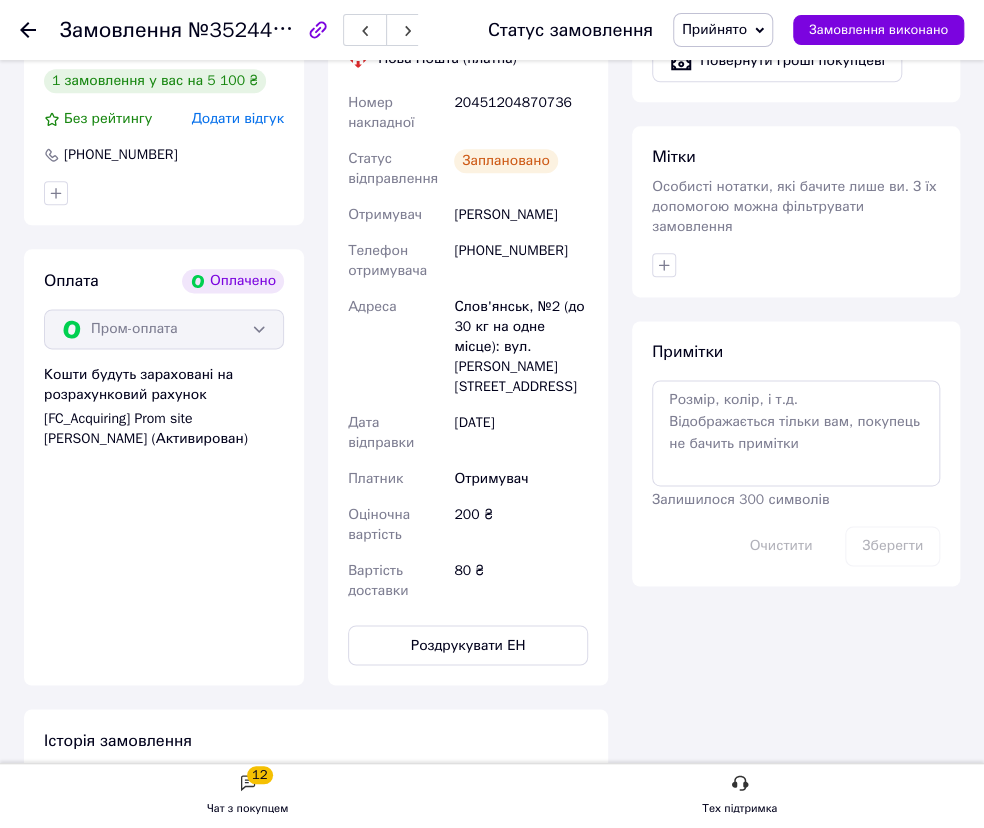 click 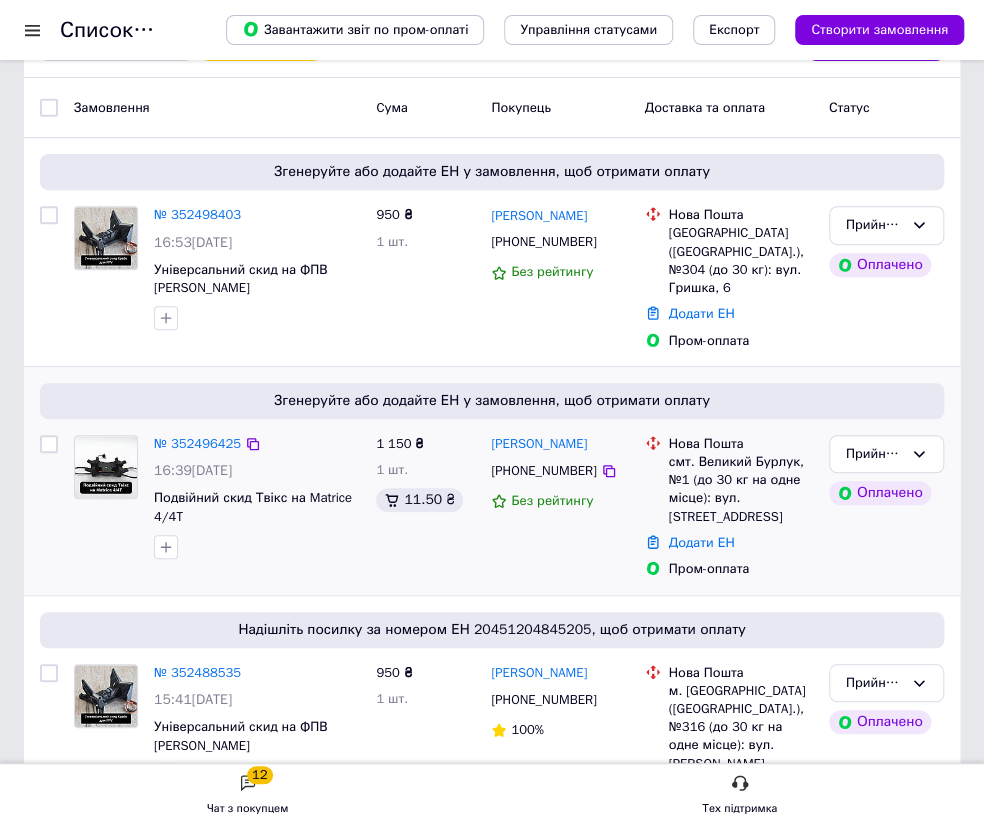 scroll, scrollTop: 181, scrollLeft: 0, axis: vertical 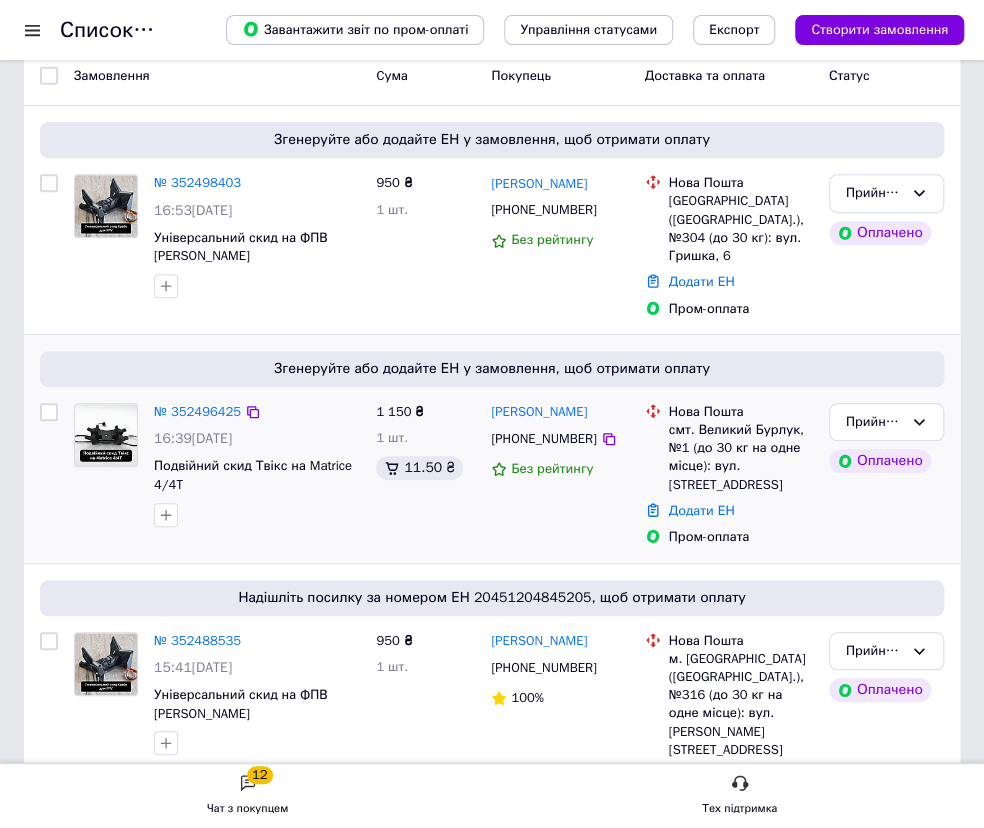 click at bounding box center [257, 515] 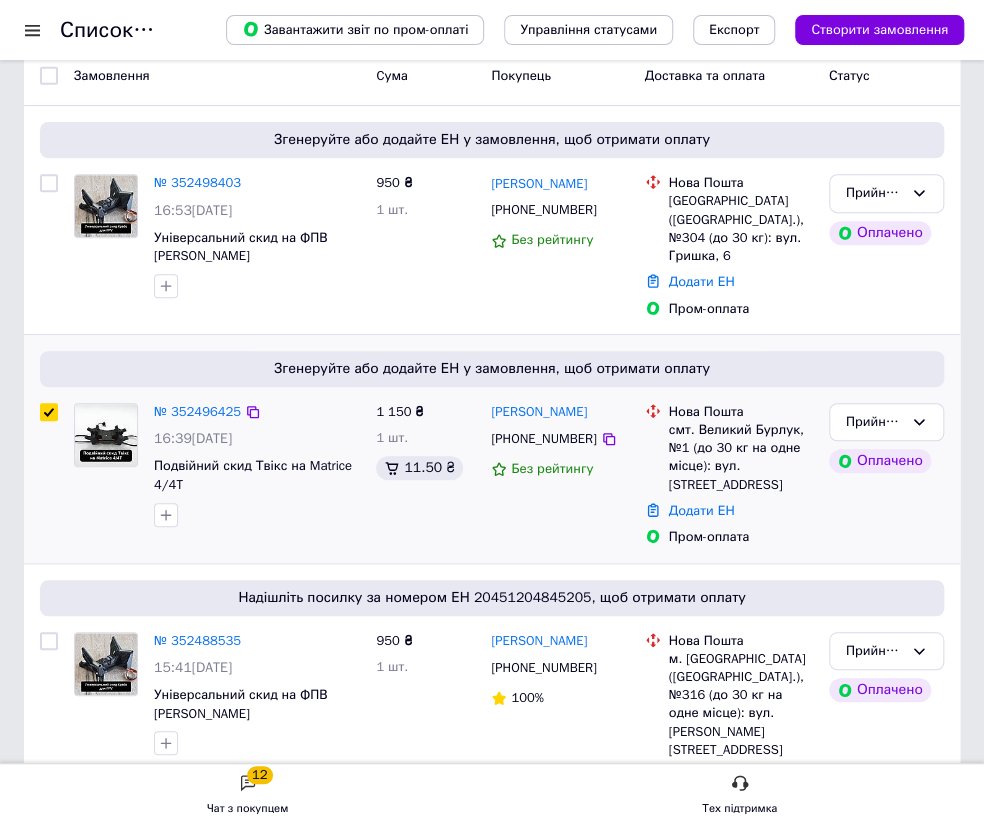 checkbox on "true" 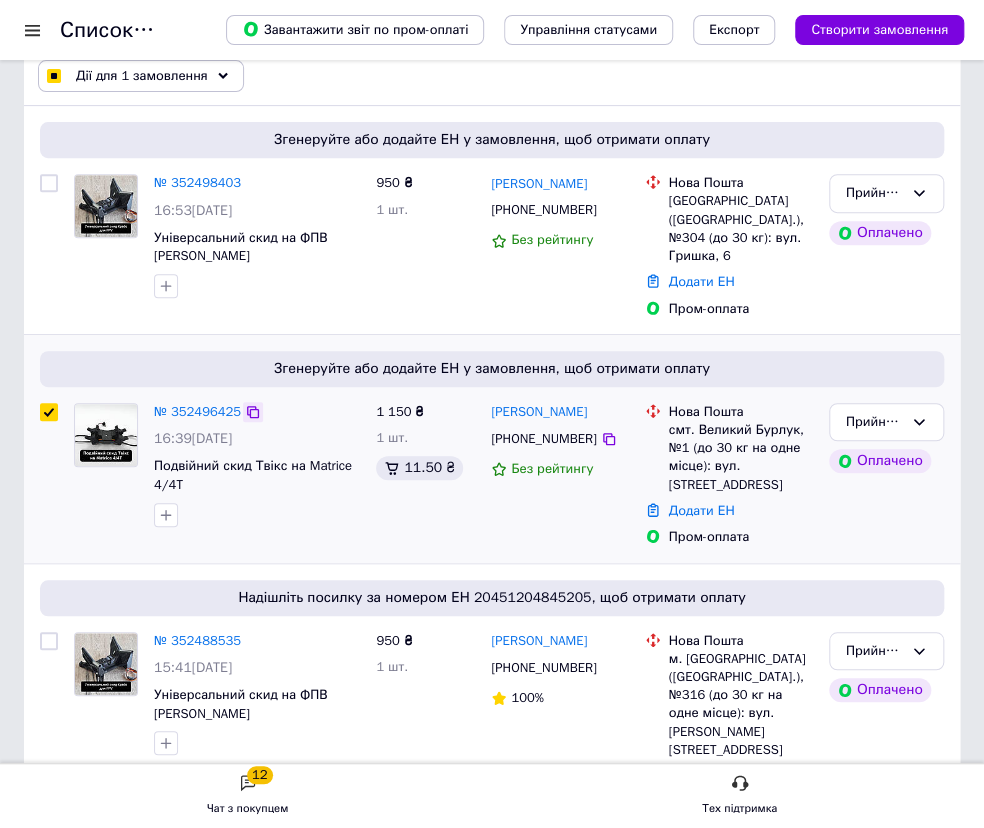 click 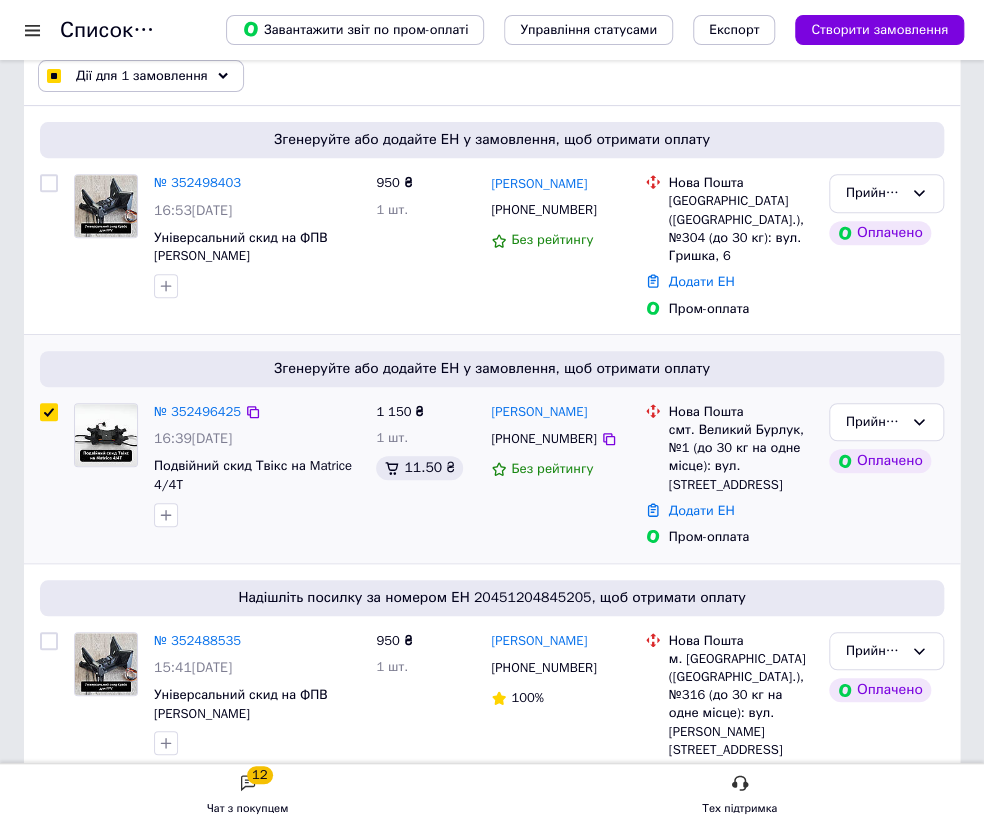 click on "№ 352496425 16:39[DATE] Подвійний скид Твікс на Matrice 4/4T" at bounding box center (257, 465) 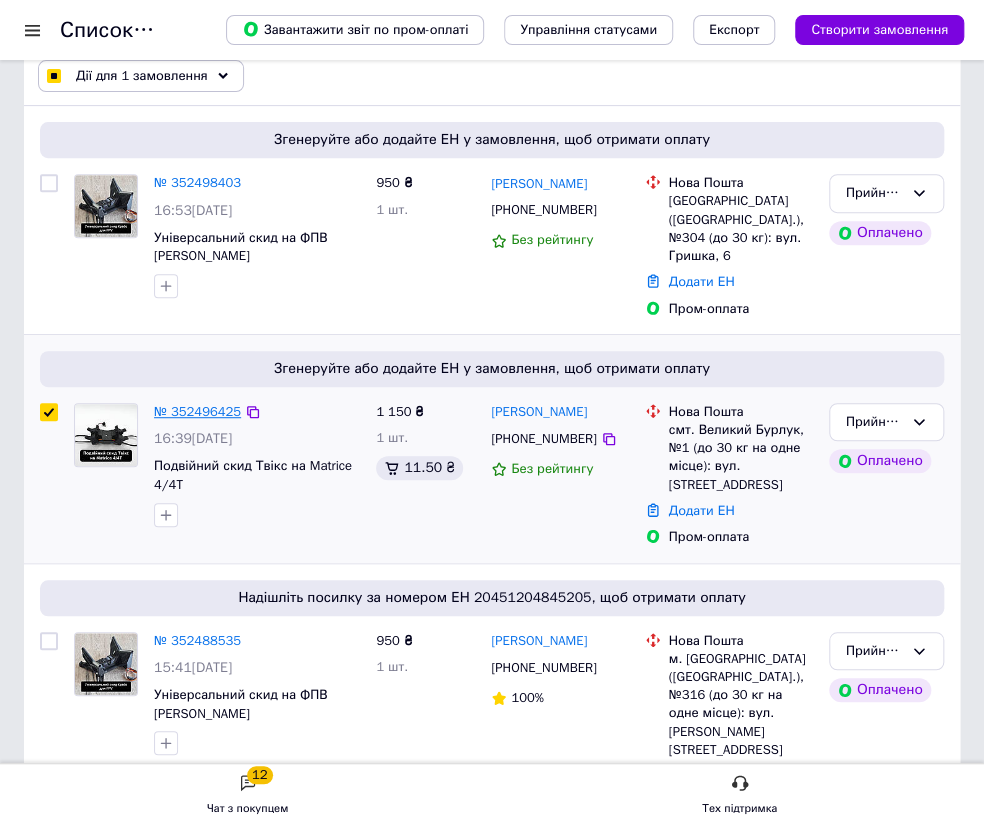 click on "№ 352496425" at bounding box center [197, 411] 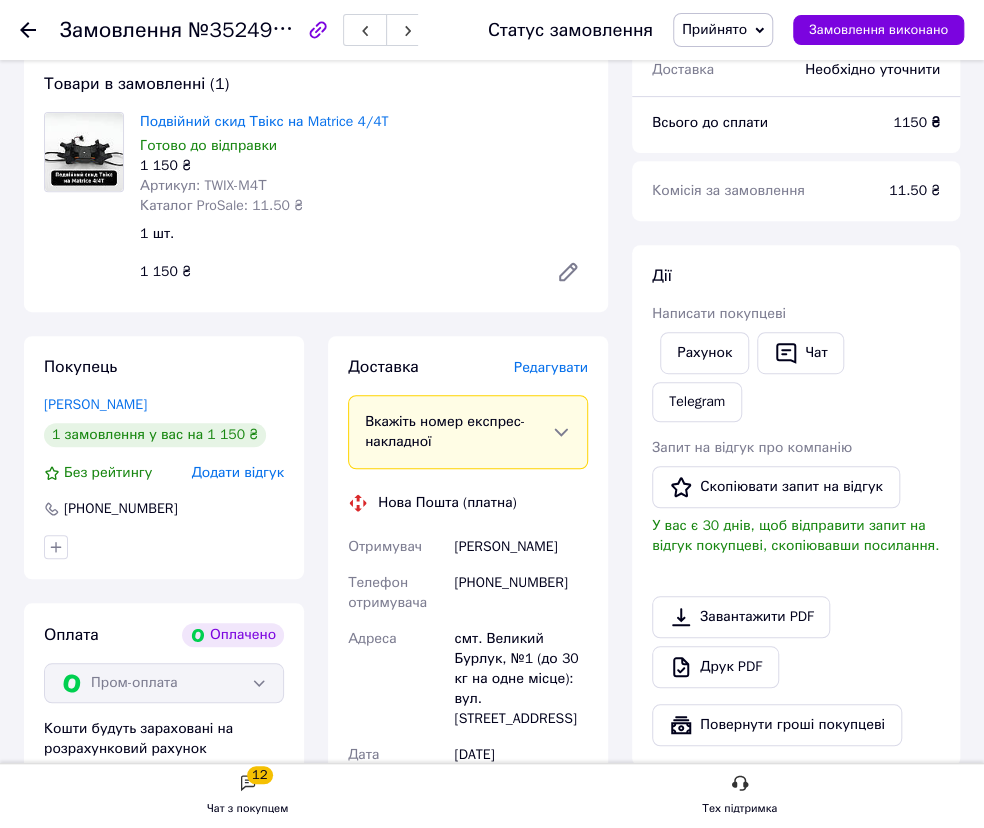 click on "Редагувати" at bounding box center (551, 367) 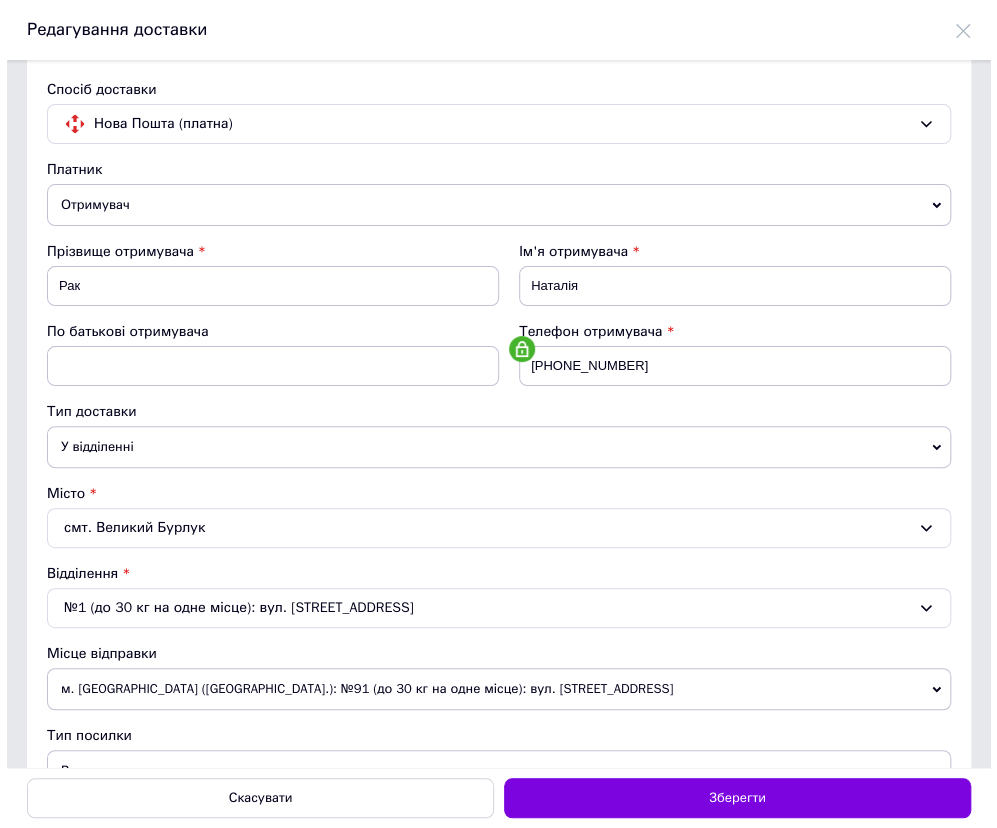 scroll, scrollTop: 0, scrollLeft: 0, axis: both 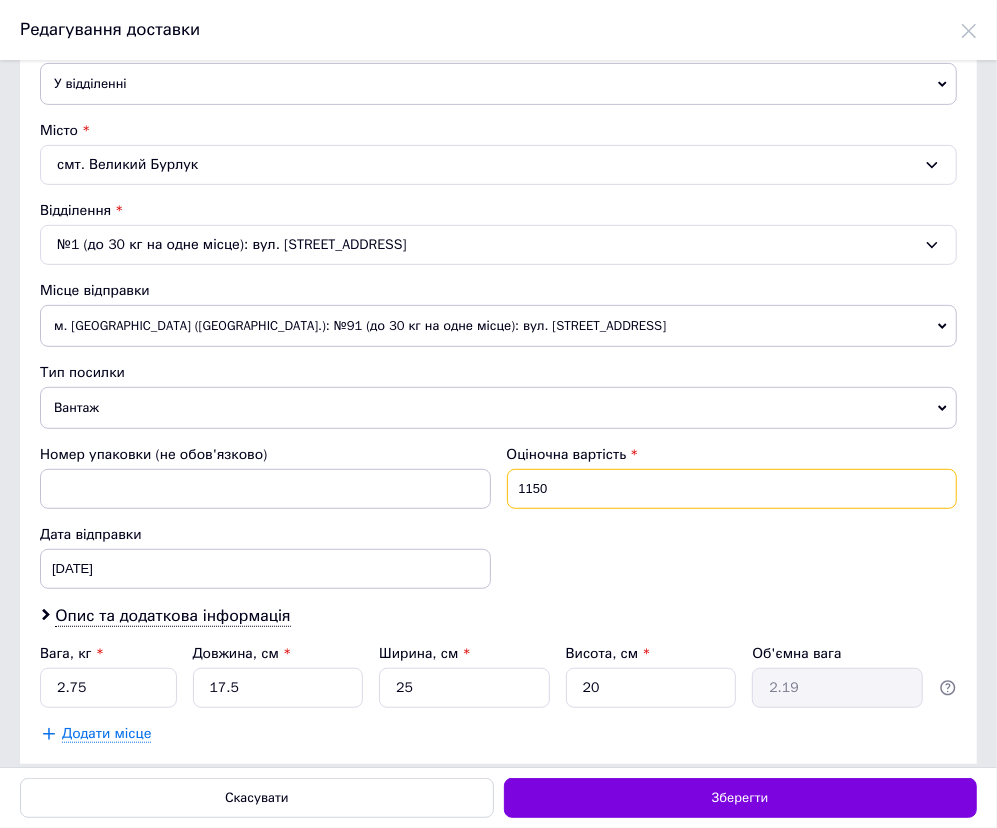 drag, startPoint x: 548, startPoint y: 484, endPoint x: 507, endPoint y: 481, distance: 41.109608 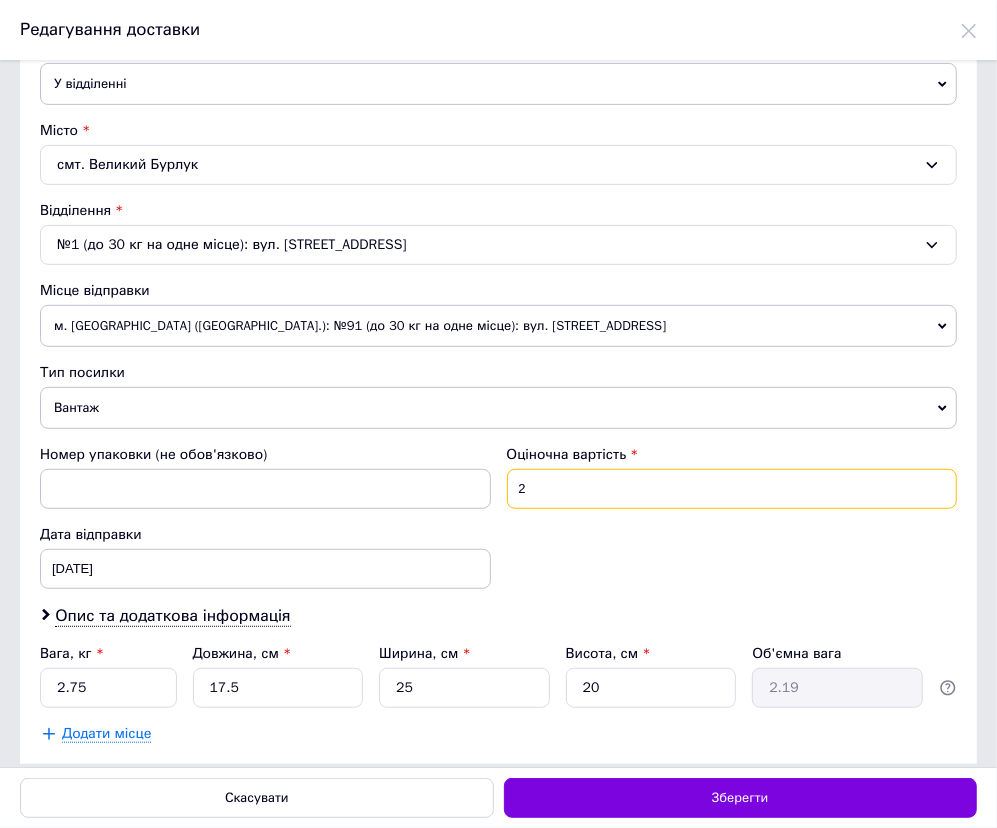 type on "200" 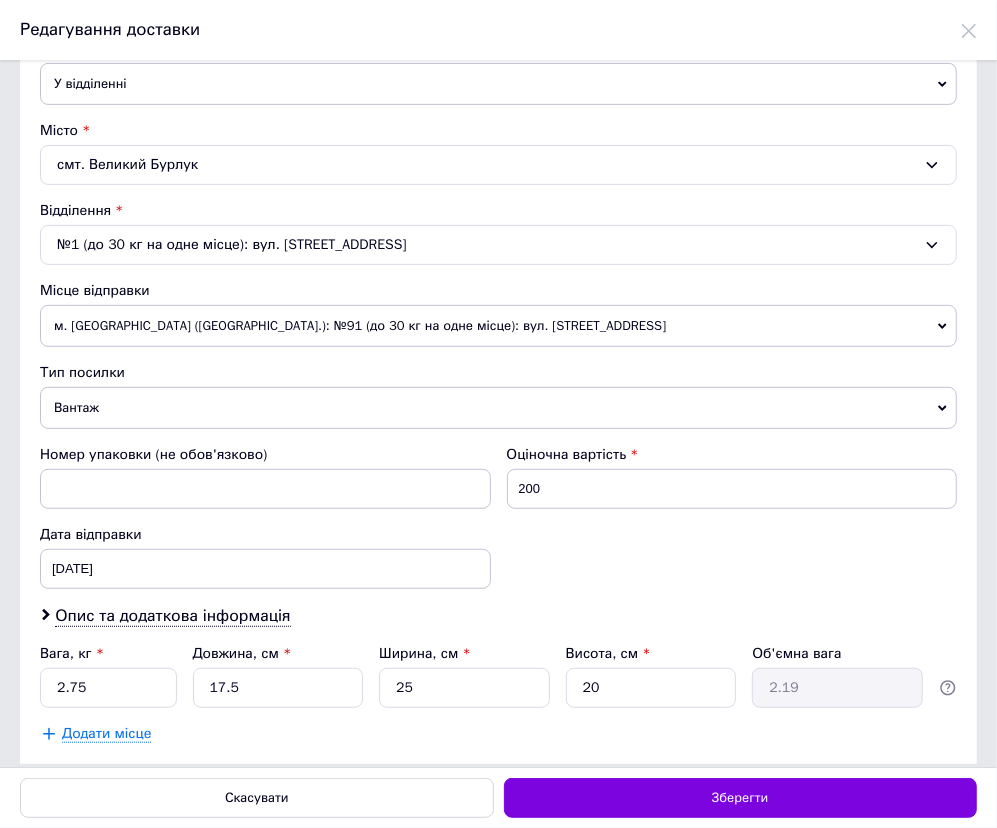 click on "Номер упаковки (не обов'язково) Оціночна вартість 200 Дата відправки [DATE] < 2025 > < Июль > Пн Вт Ср Чт Пт Сб Вс 30 1 2 3 4 5 6 7 8 9 10 11 12 13 14 15 16 17 18 19 20 21 22 23 24 25 26 27 28 29 30 31 1 2 3 4 5 6 7 8 9 10" at bounding box center [498, 517] 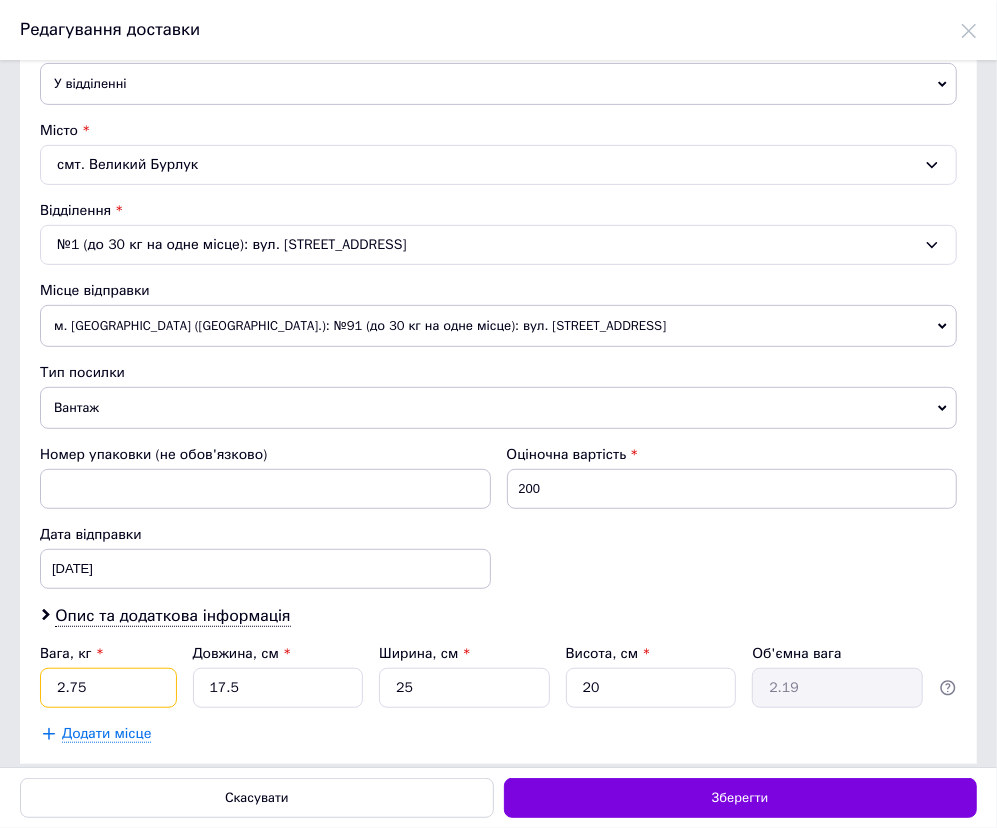 drag, startPoint x: 116, startPoint y: 686, endPoint x: -16, endPoint y: 681, distance: 132.09467 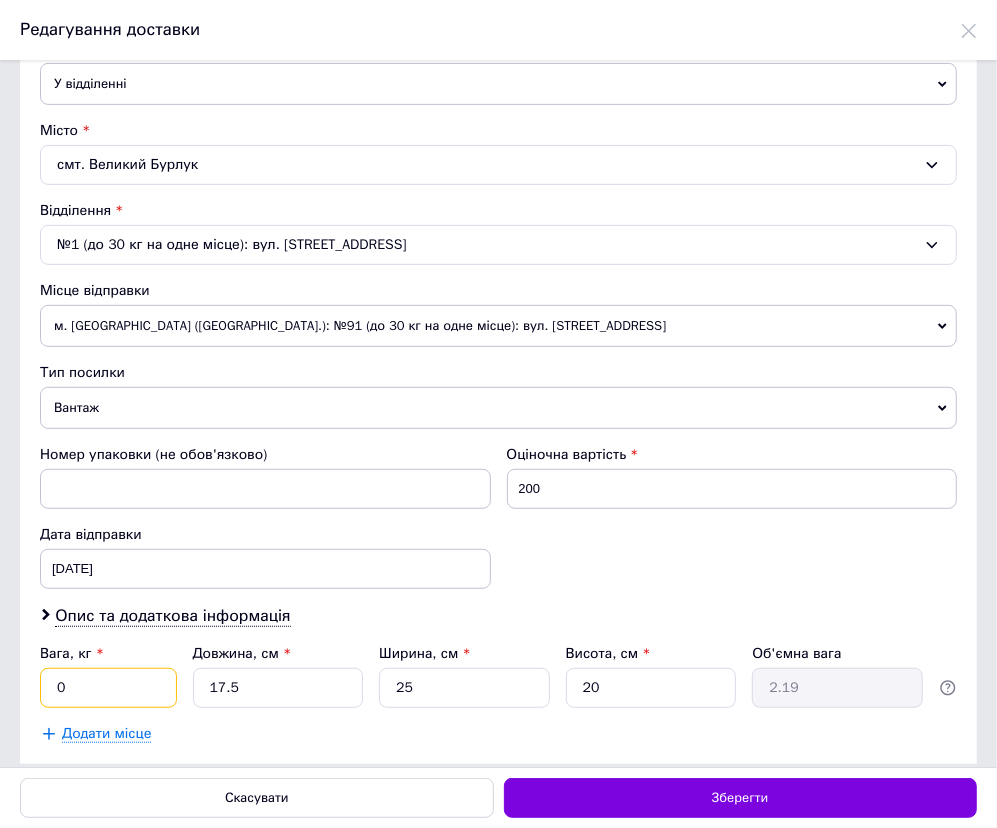 type on "0.3" 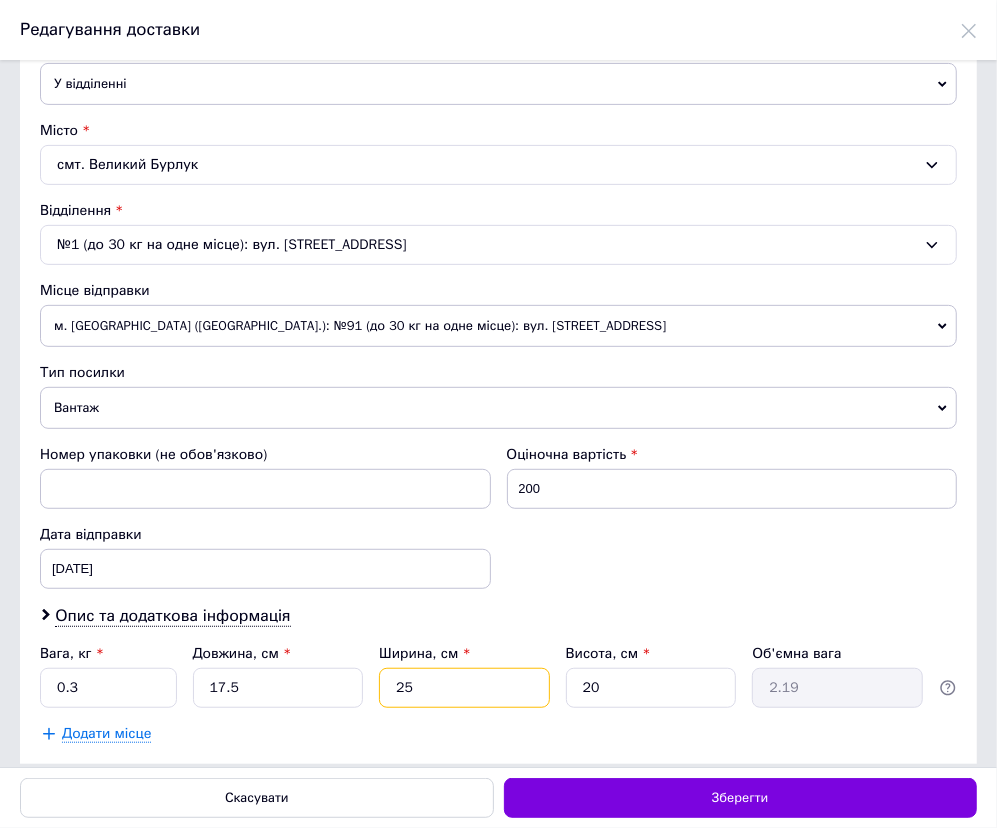 click on "Вага, кг   * 0.3 Довжина, см   * 17.5 Ширина, см   * 25 Висота, см   * 20 Об'ємна вага 2.19" at bounding box center (498, 676) 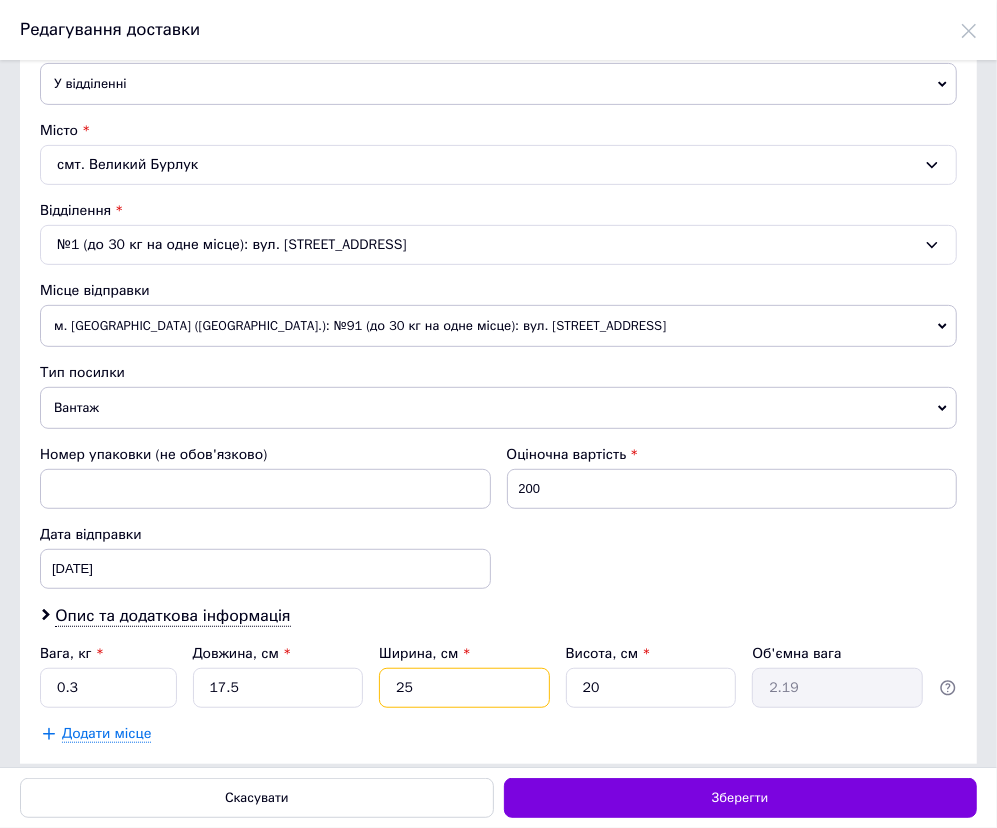 type on "1" 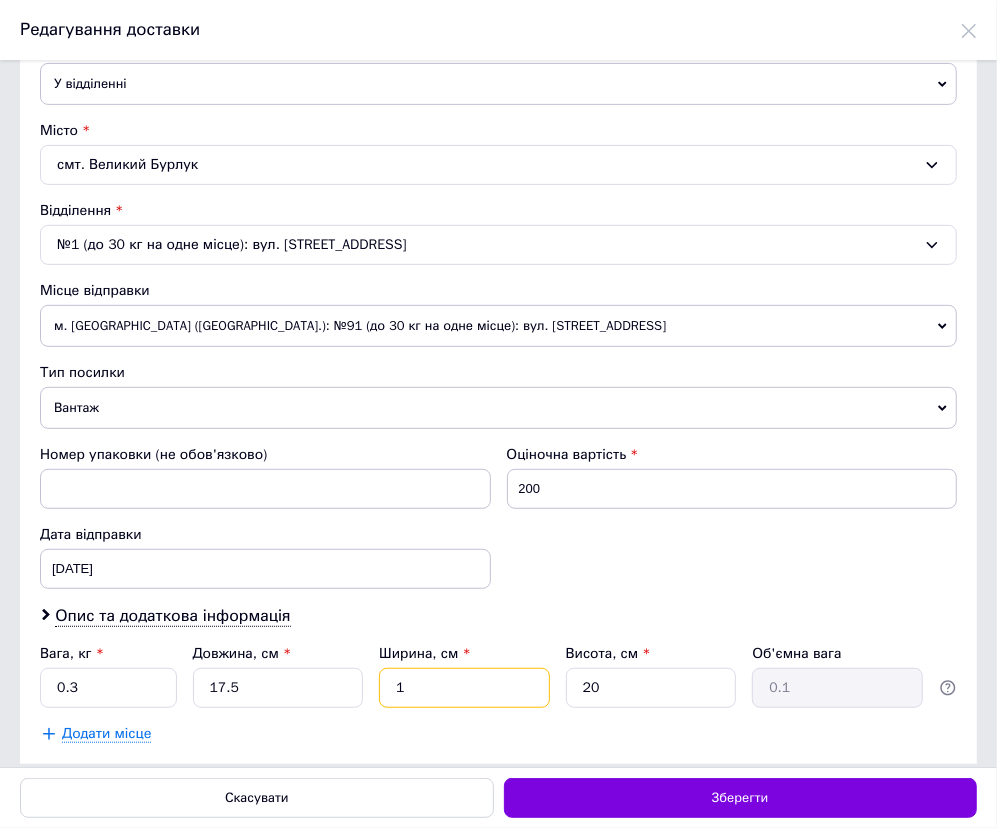 type on "12" 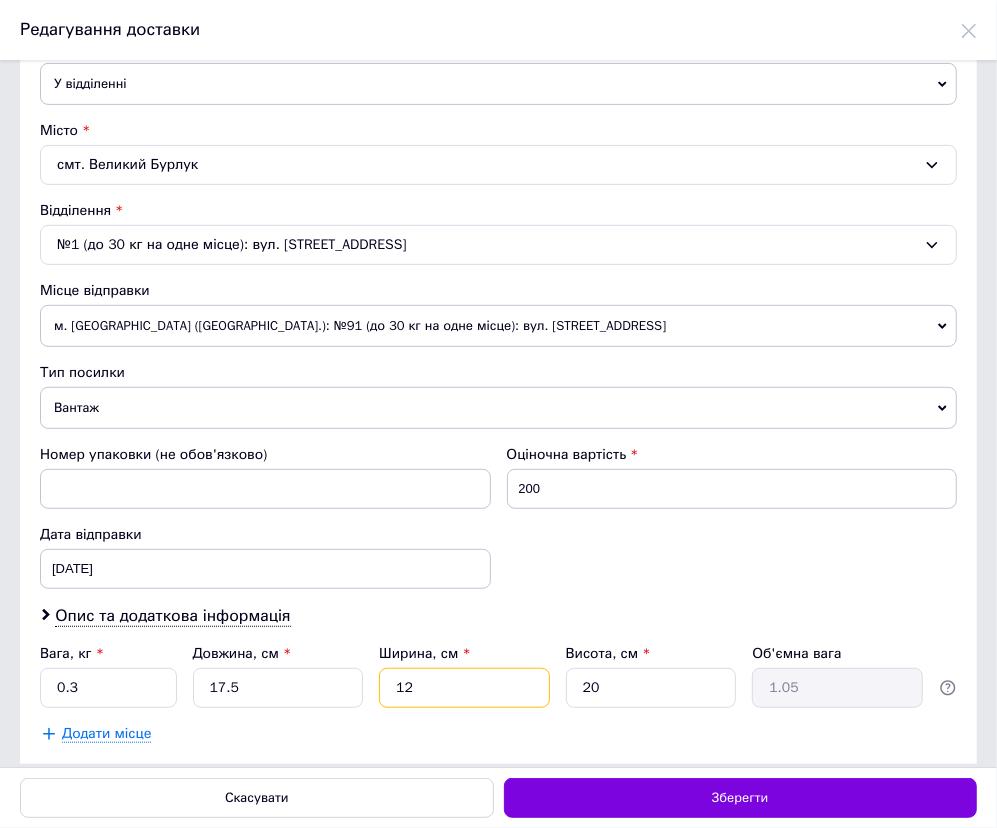 type on "12" 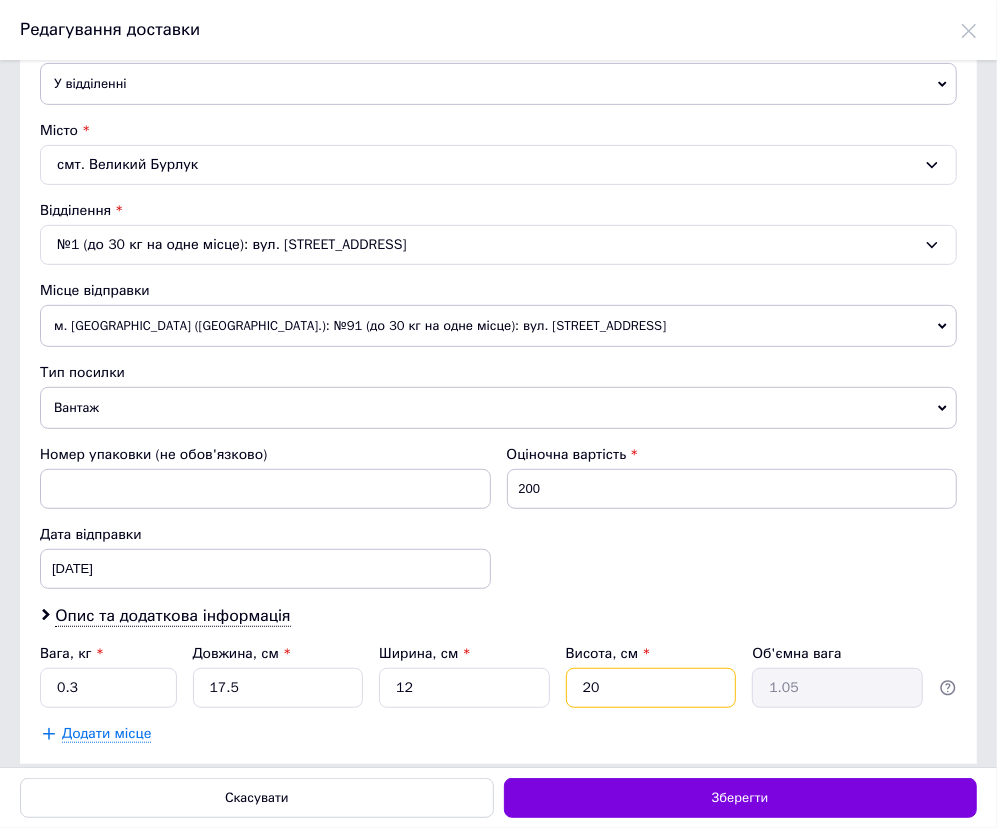 type on "9" 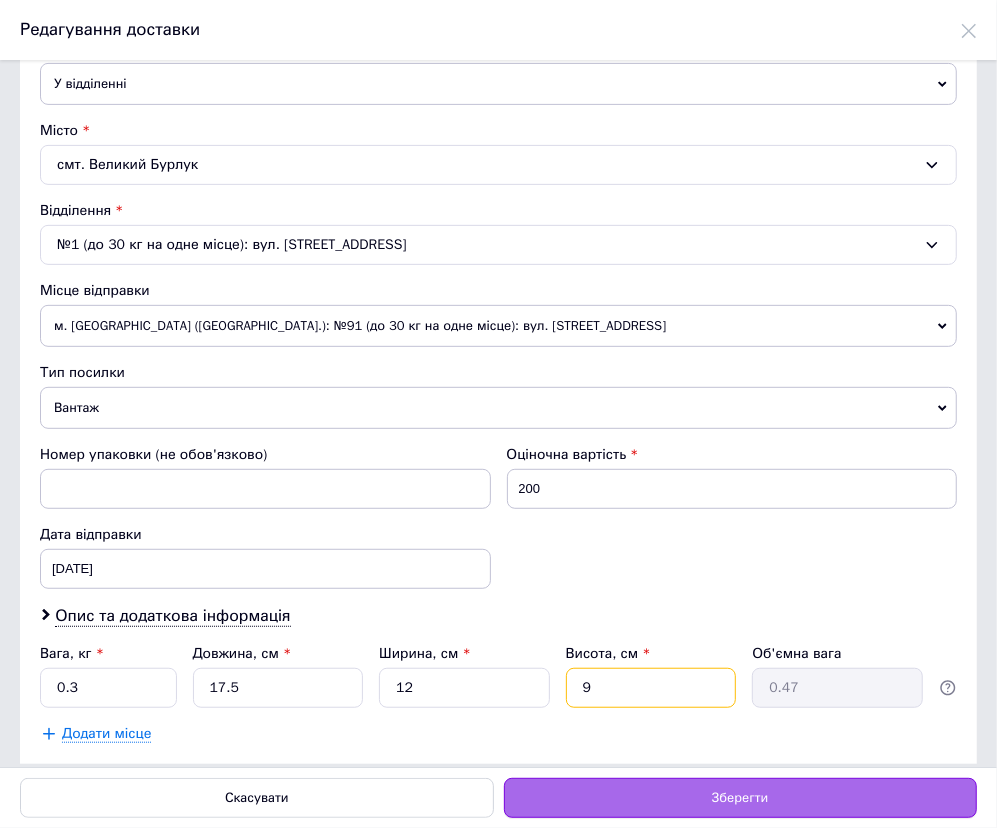 type on "9" 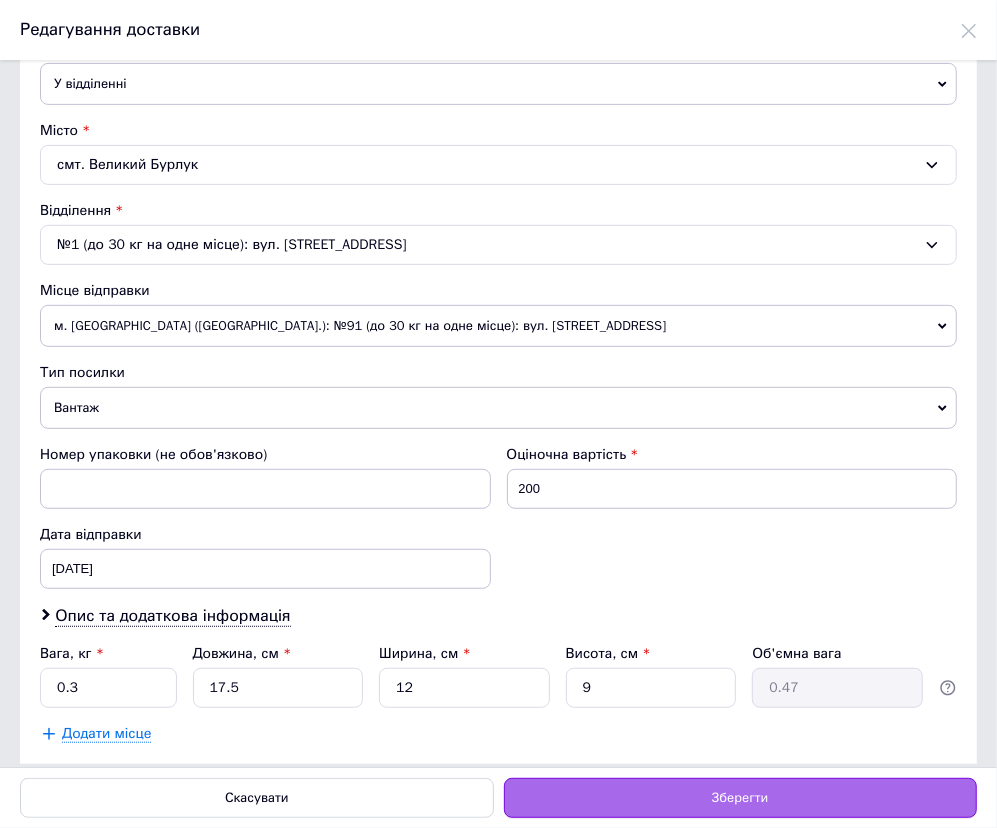 click on "Зберегти" at bounding box center (740, 798) 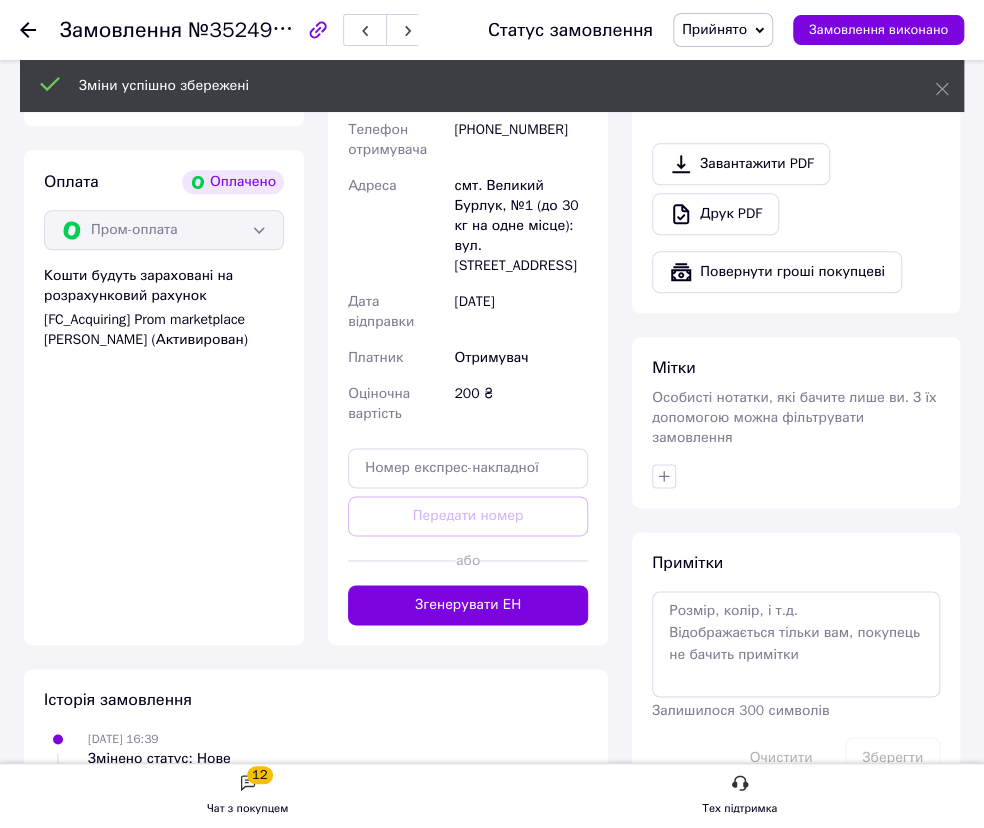 scroll, scrollTop: 636, scrollLeft: 0, axis: vertical 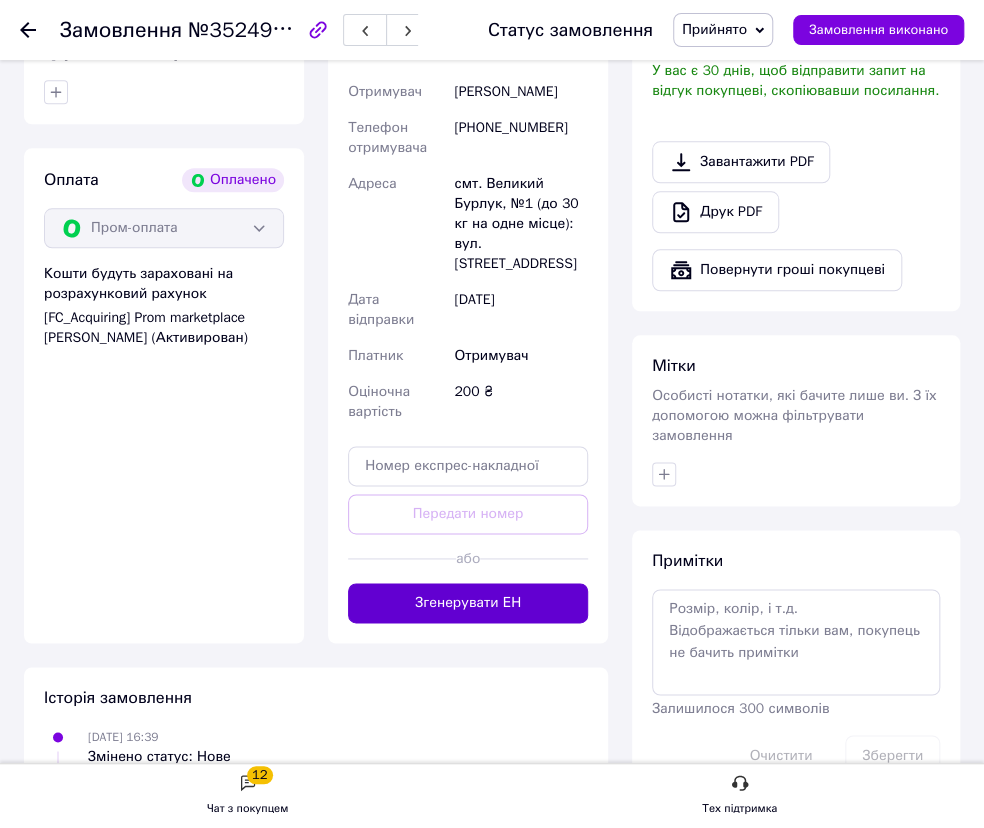 click on "Згенерувати ЕН" at bounding box center (468, 603) 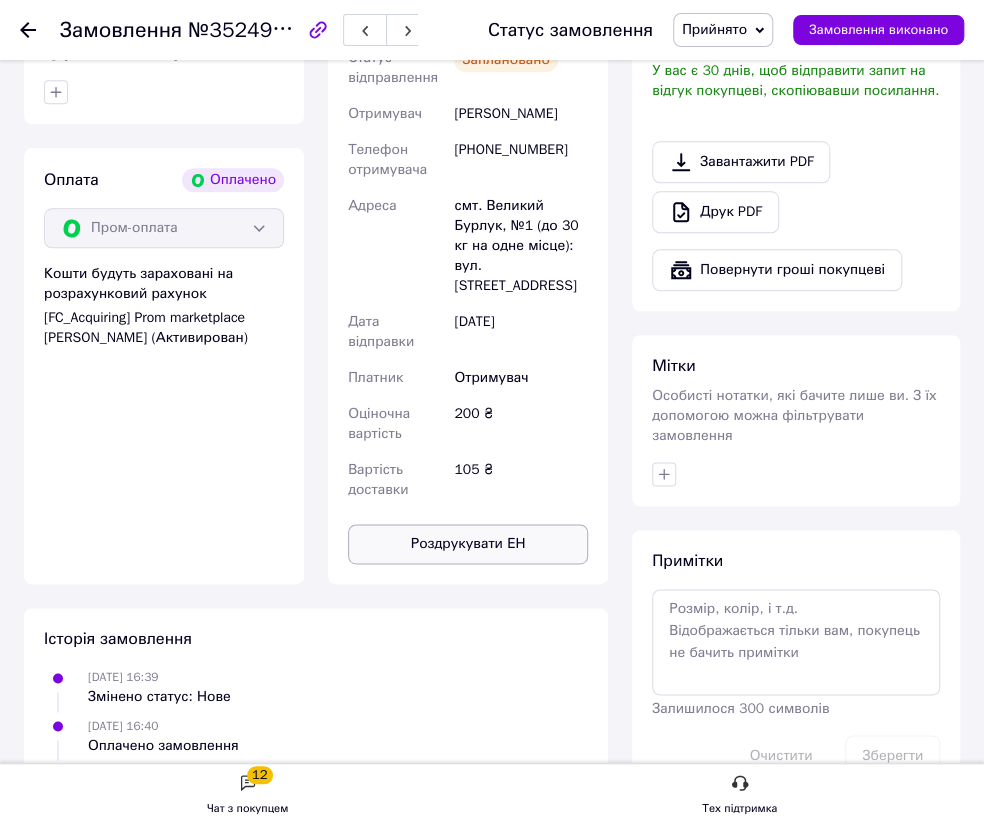 click on "Роздрукувати ЕН" at bounding box center [468, 544] 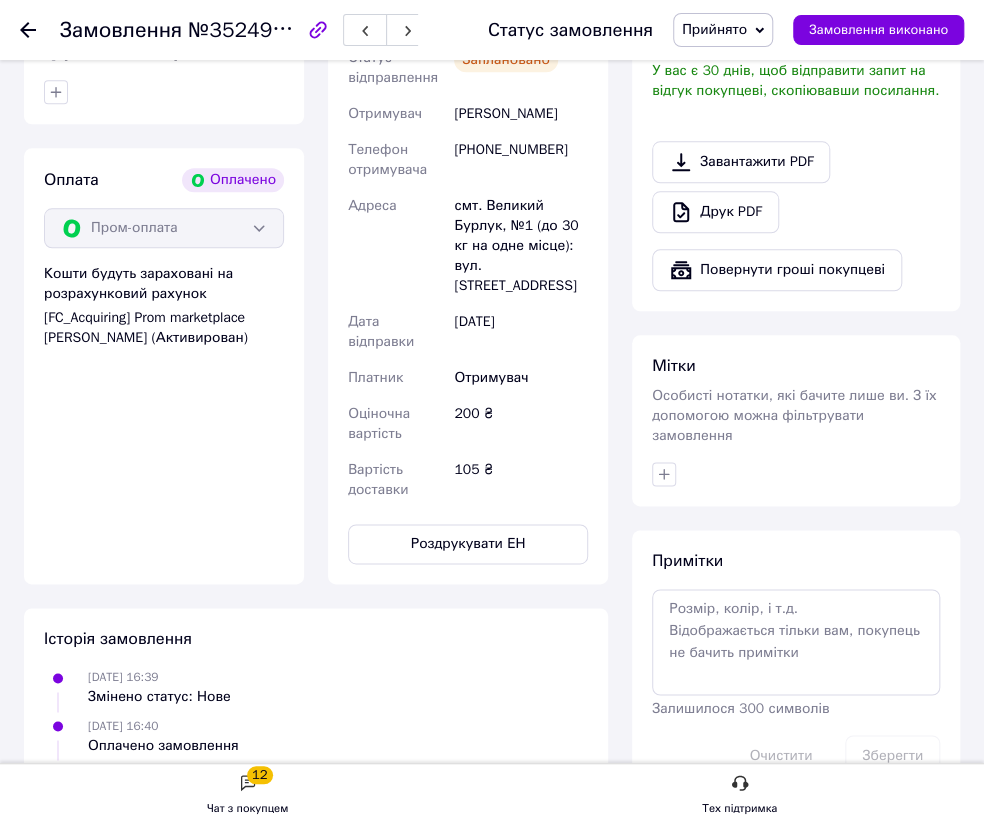 click 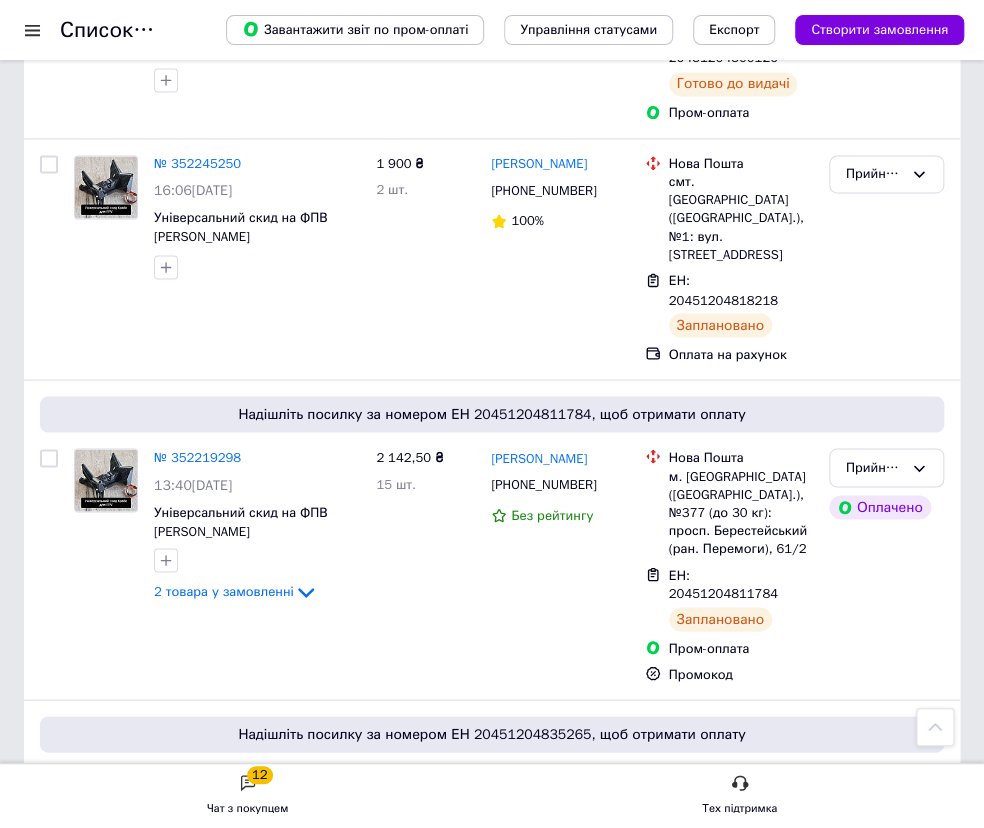 scroll, scrollTop: 3791, scrollLeft: 0, axis: vertical 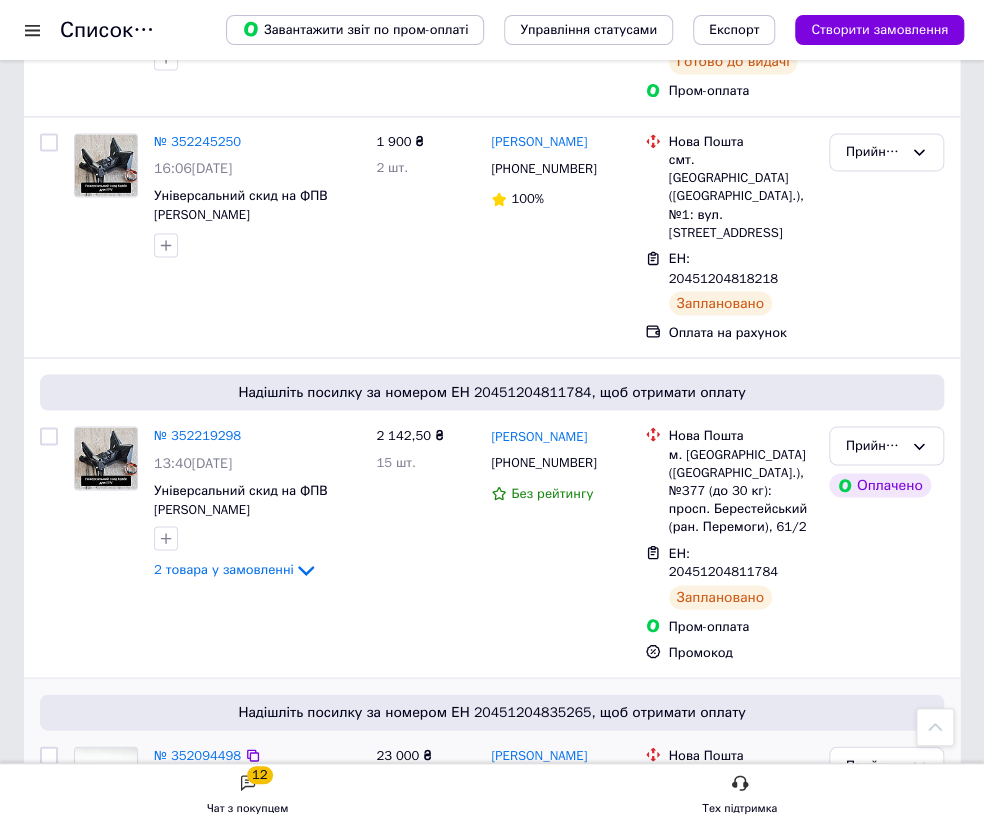 click on "№ 352094498 16:08[DATE] Подвійний скид Твікс на Matrice 4/4T" at bounding box center [257, 808] 